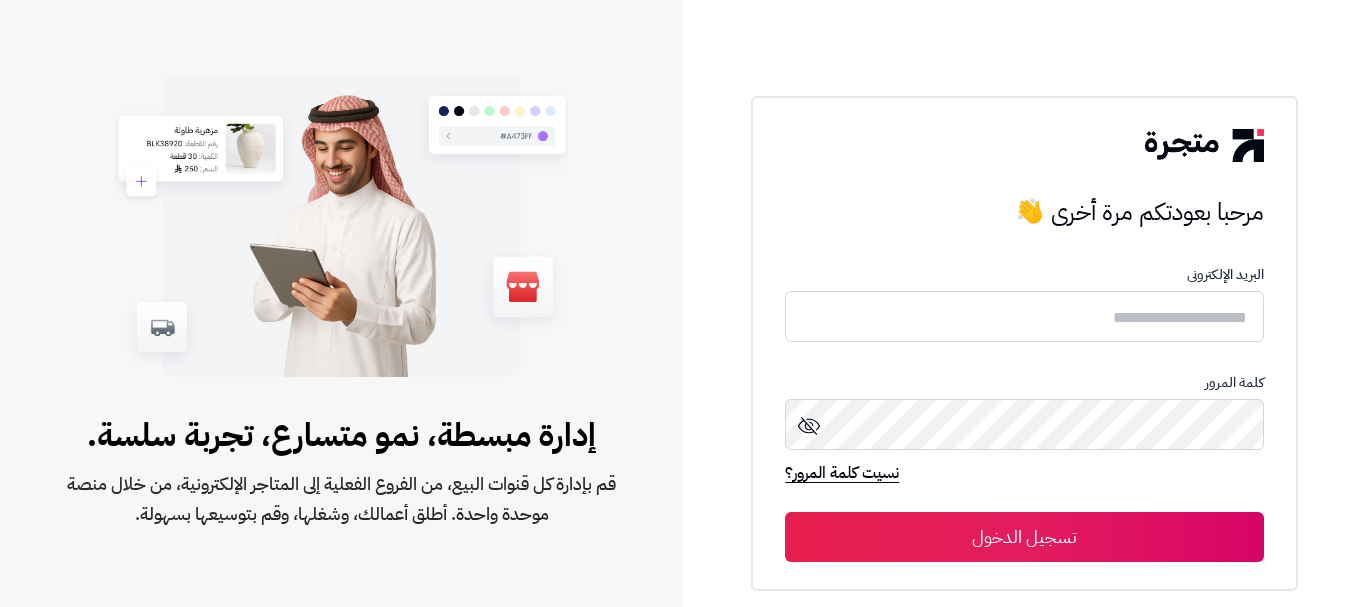 scroll, scrollTop: 0, scrollLeft: 0, axis: both 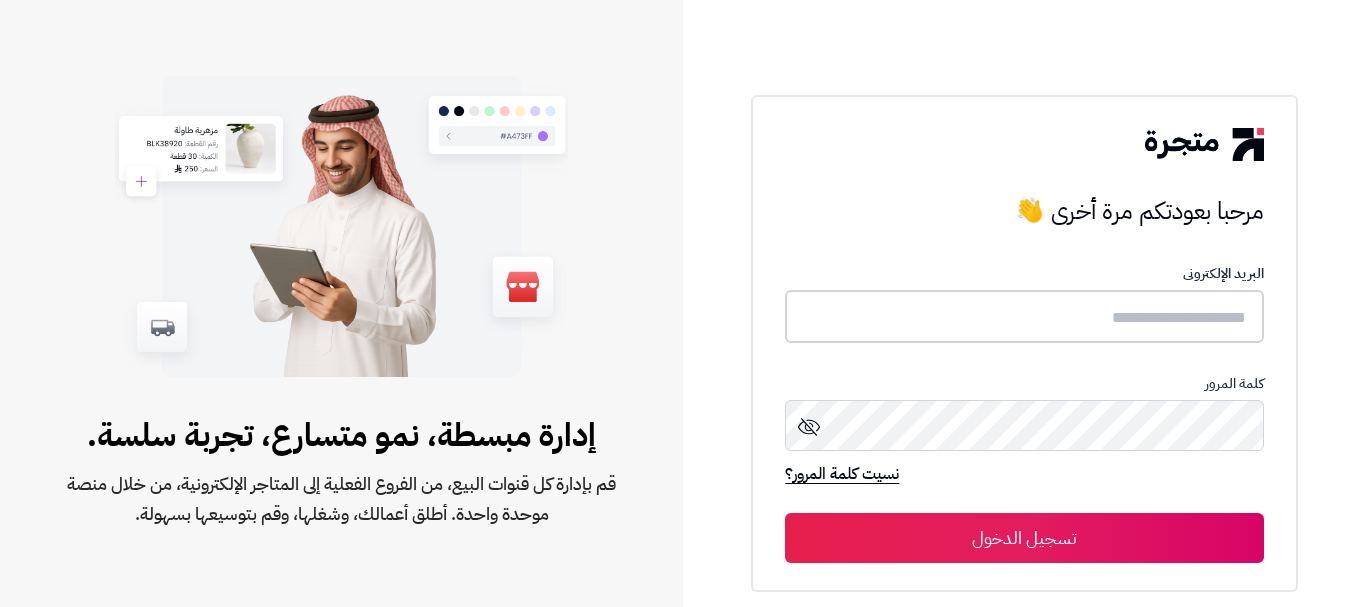 type on "**********" 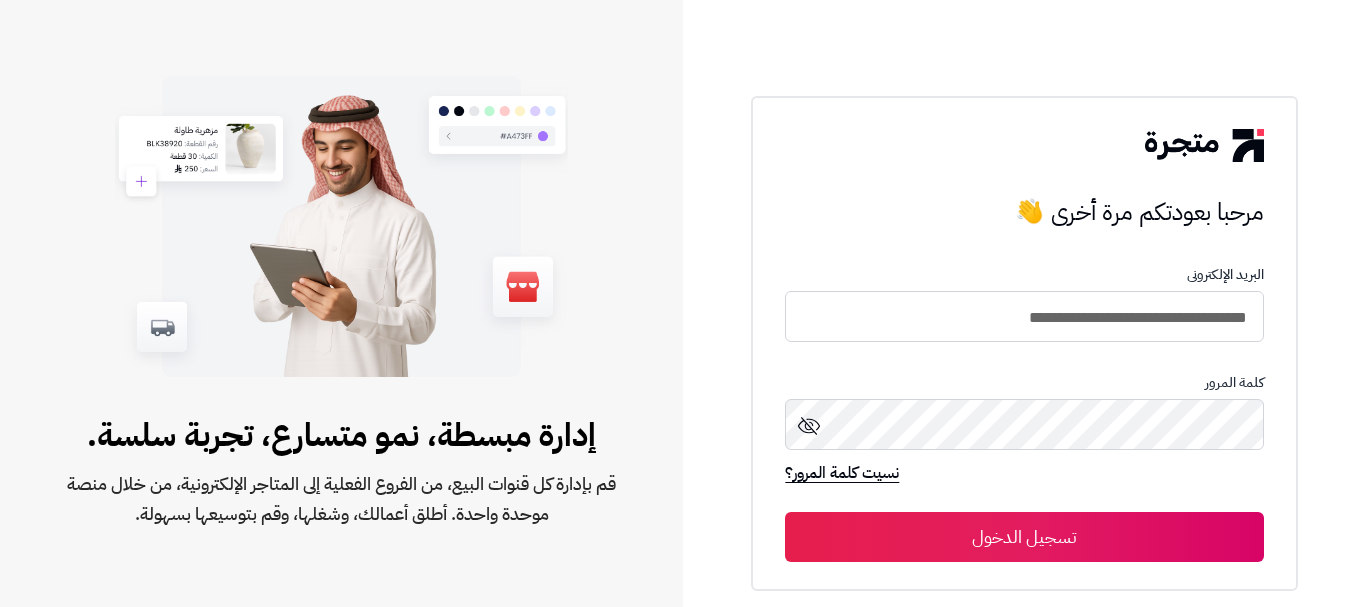 click on "تسجيل الدخول" at bounding box center (1024, 537) 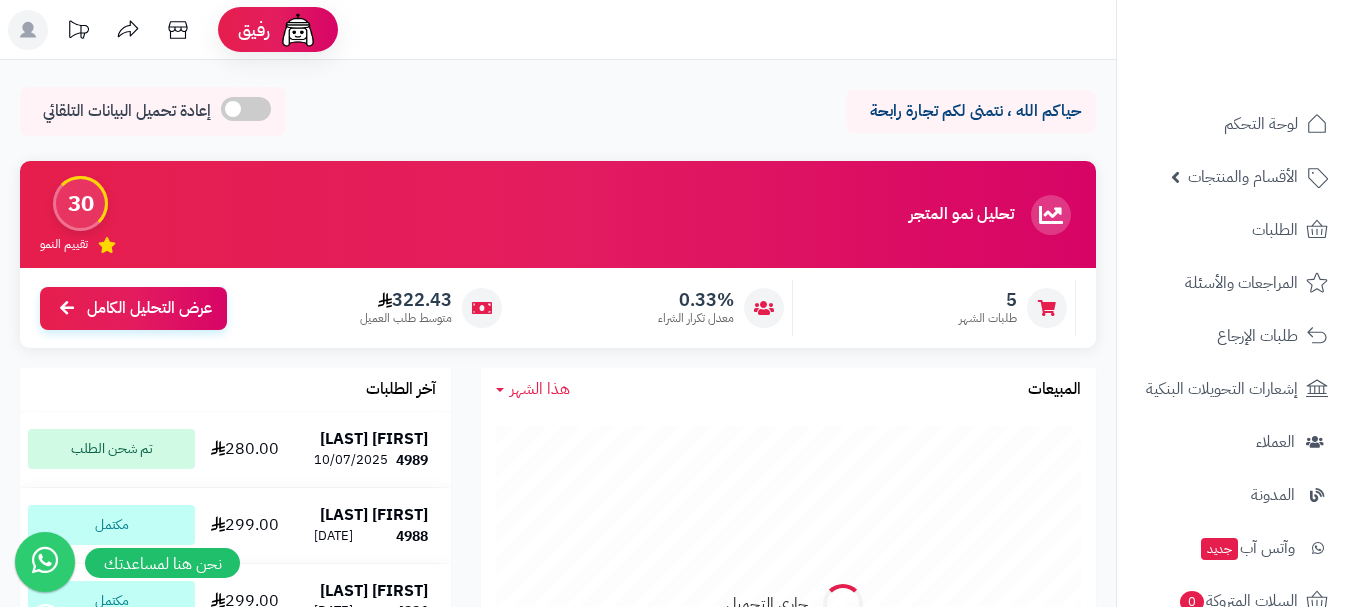 scroll, scrollTop: 0, scrollLeft: 0, axis: both 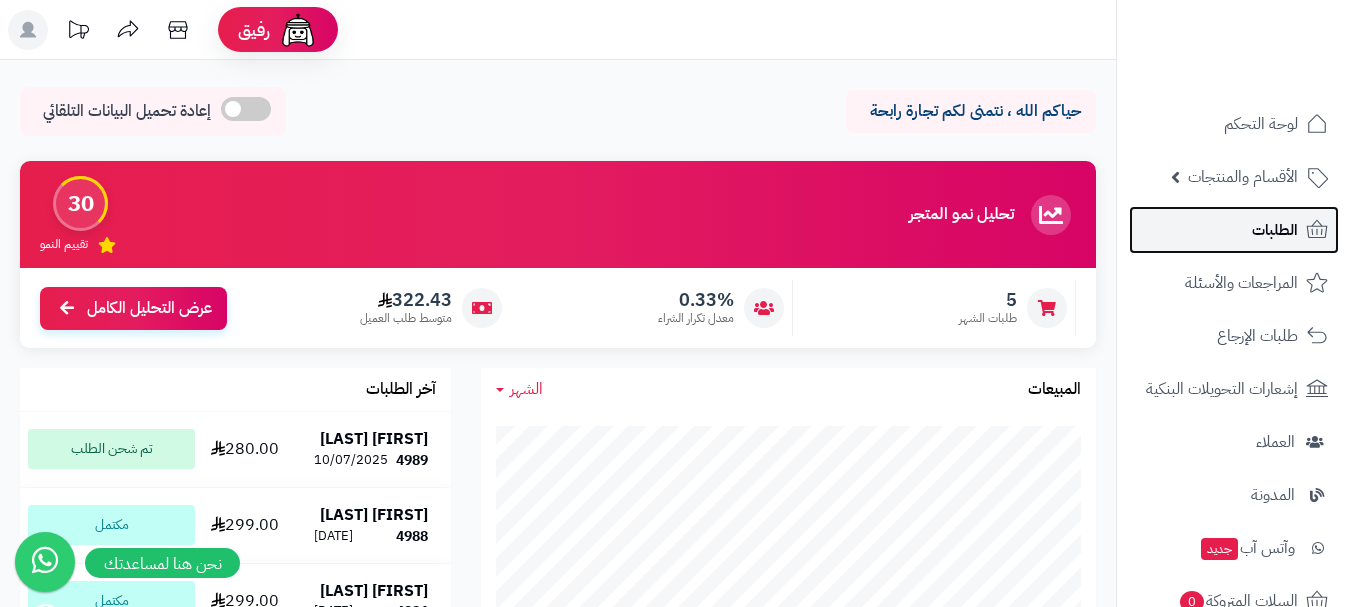 click on "الطلبات" at bounding box center [1234, 230] 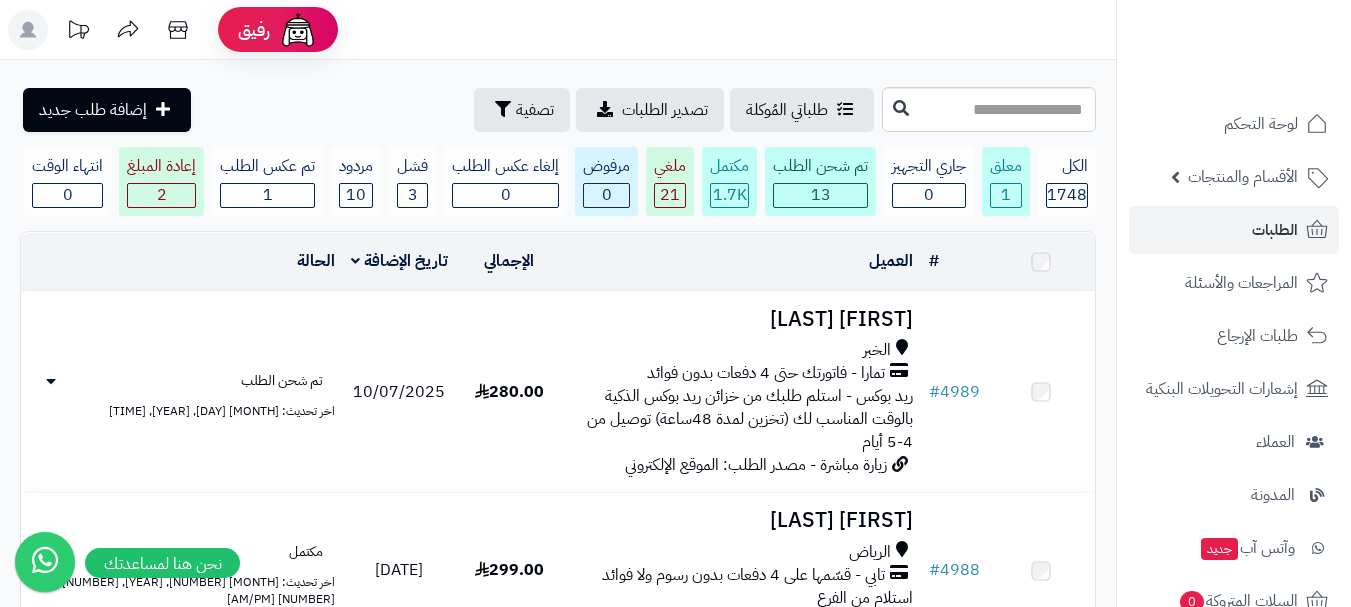 scroll, scrollTop: 0, scrollLeft: 0, axis: both 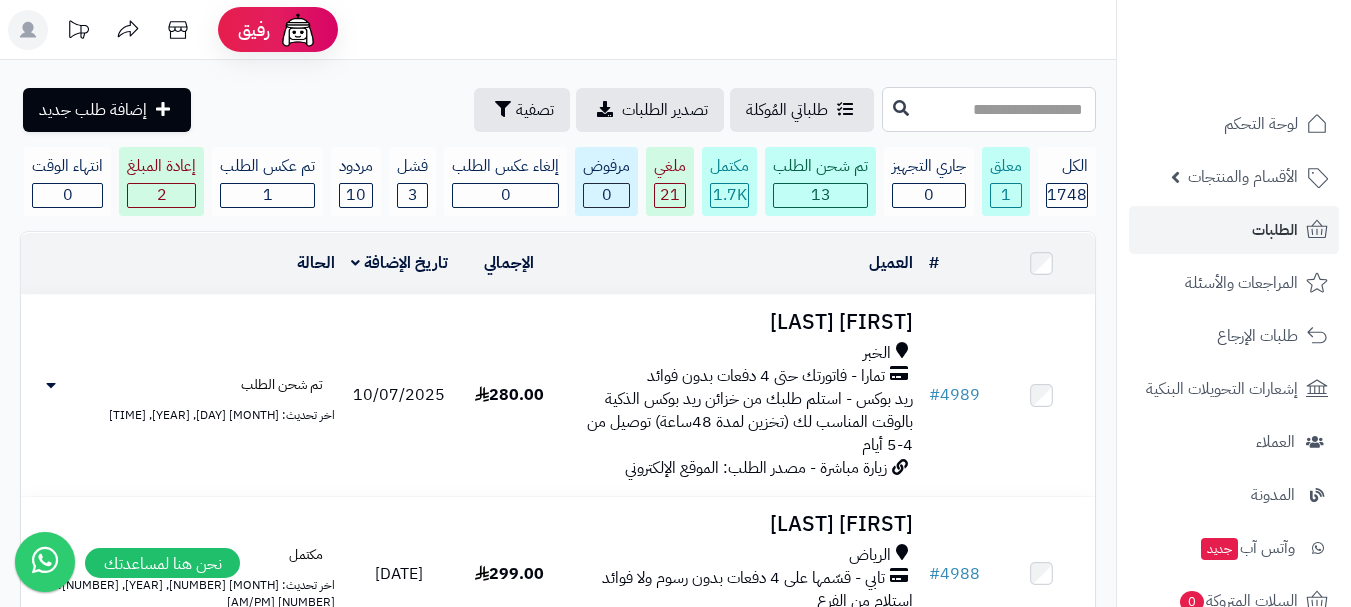 paste on "**********" 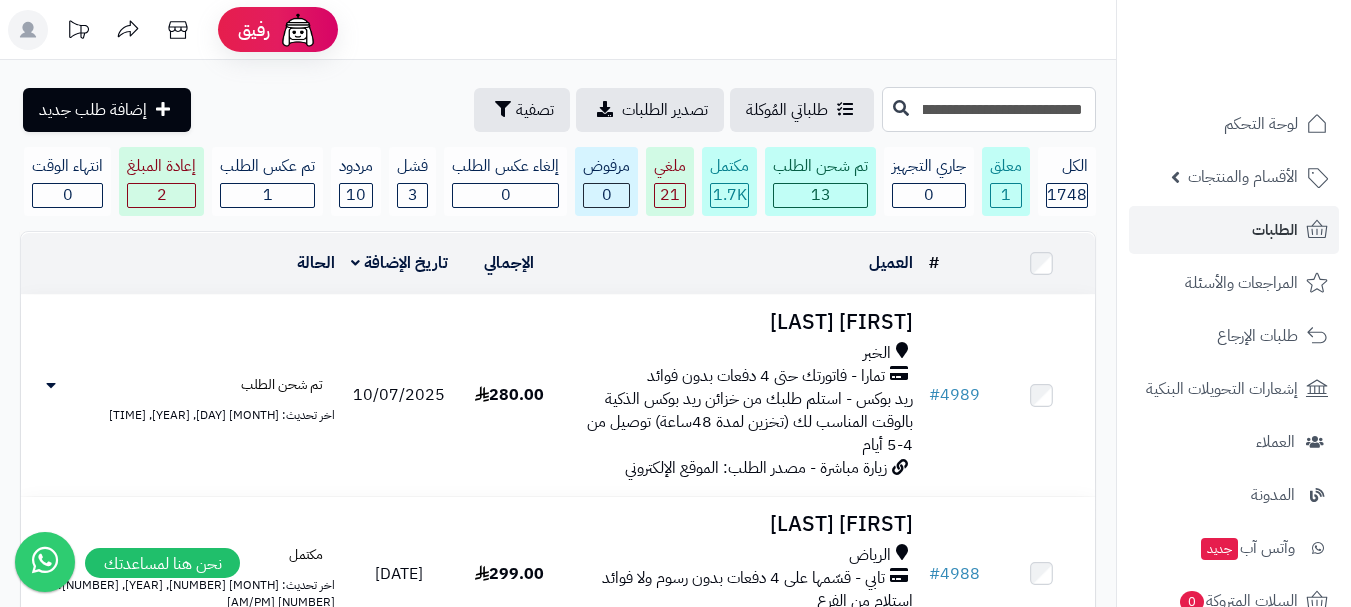 scroll, scrollTop: 0, scrollLeft: -129, axis: horizontal 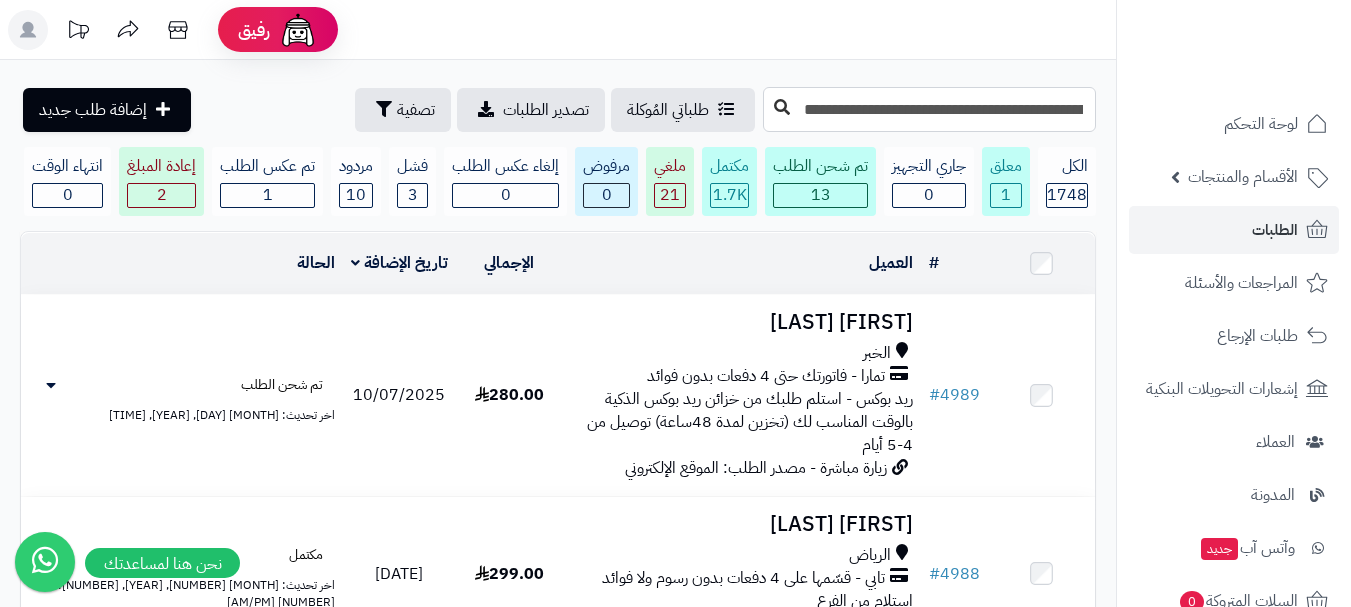 type on "**********" 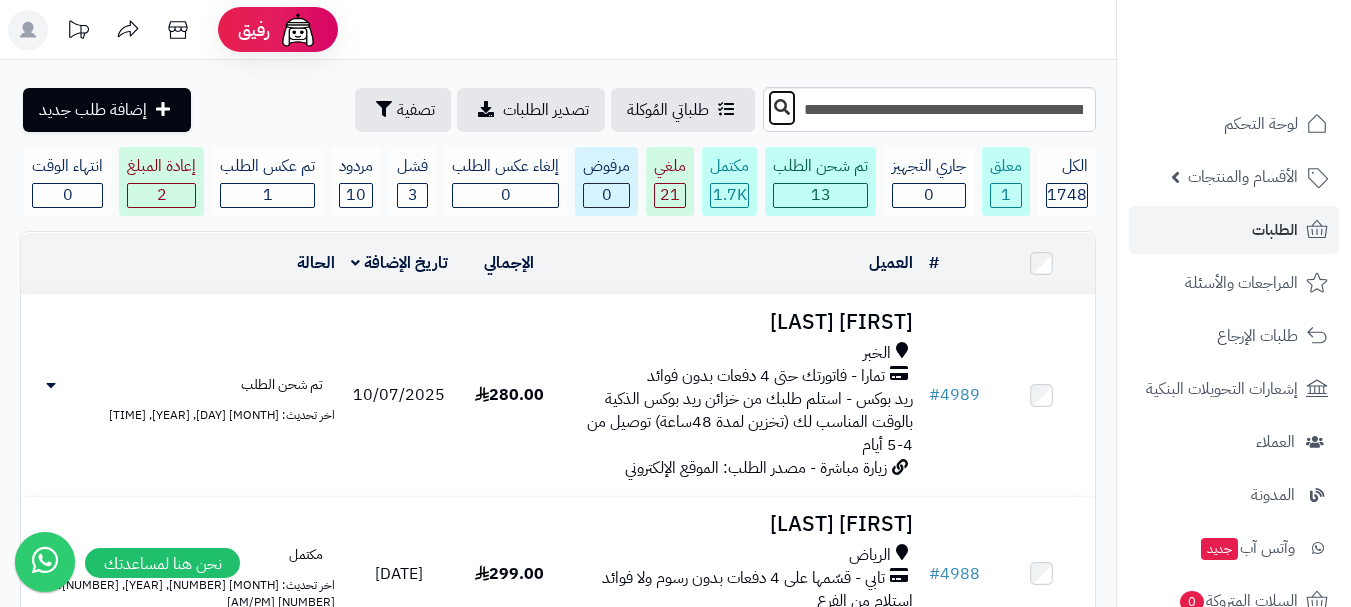 click at bounding box center (782, 107) 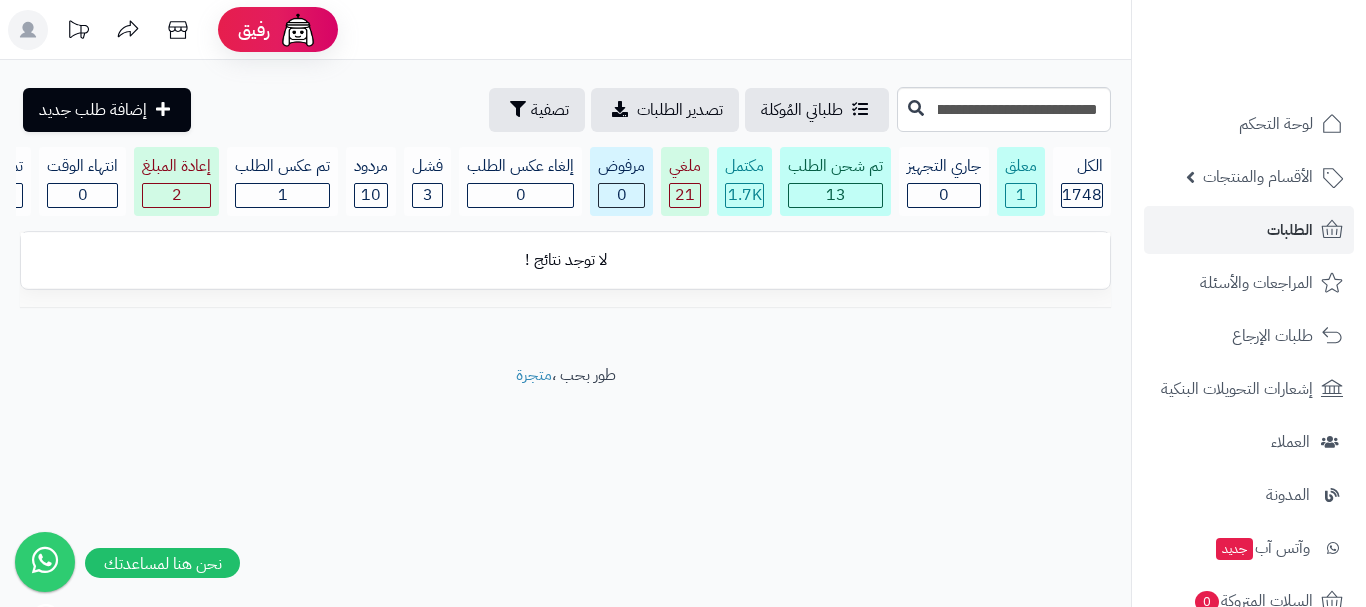 scroll, scrollTop: 0, scrollLeft: 0, axis: both 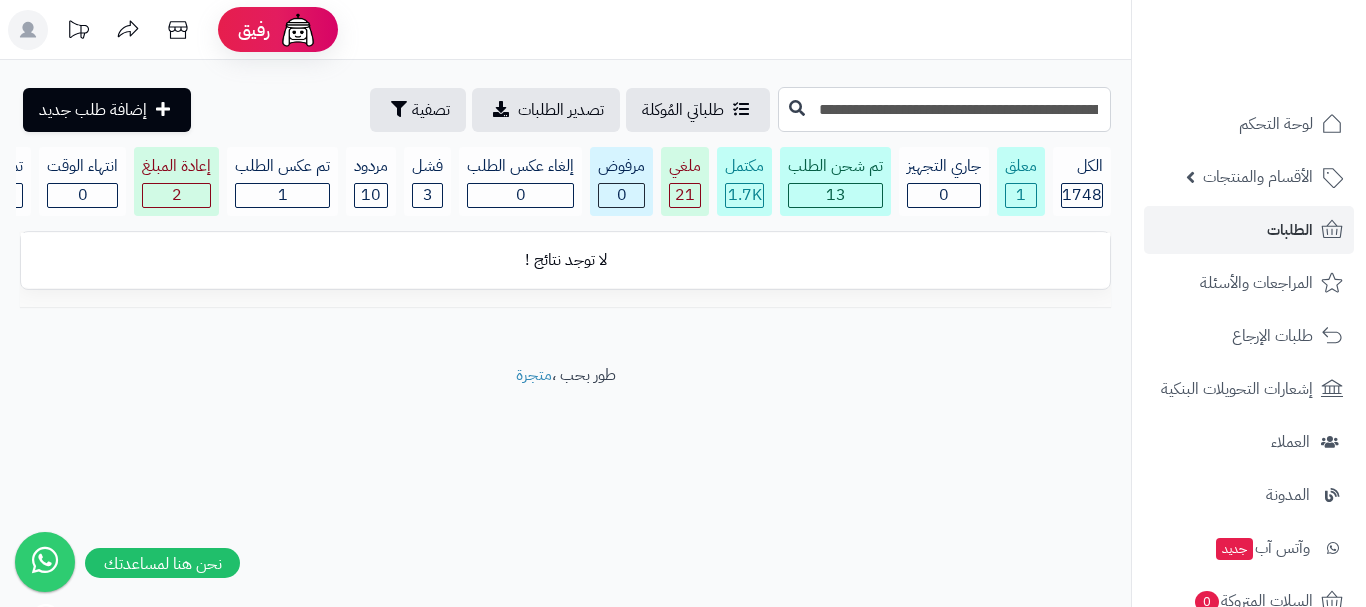 drag, startPoint x: 835, startPoint y: 112, endPoint x: 820, endPoint y: 104, distance: 17 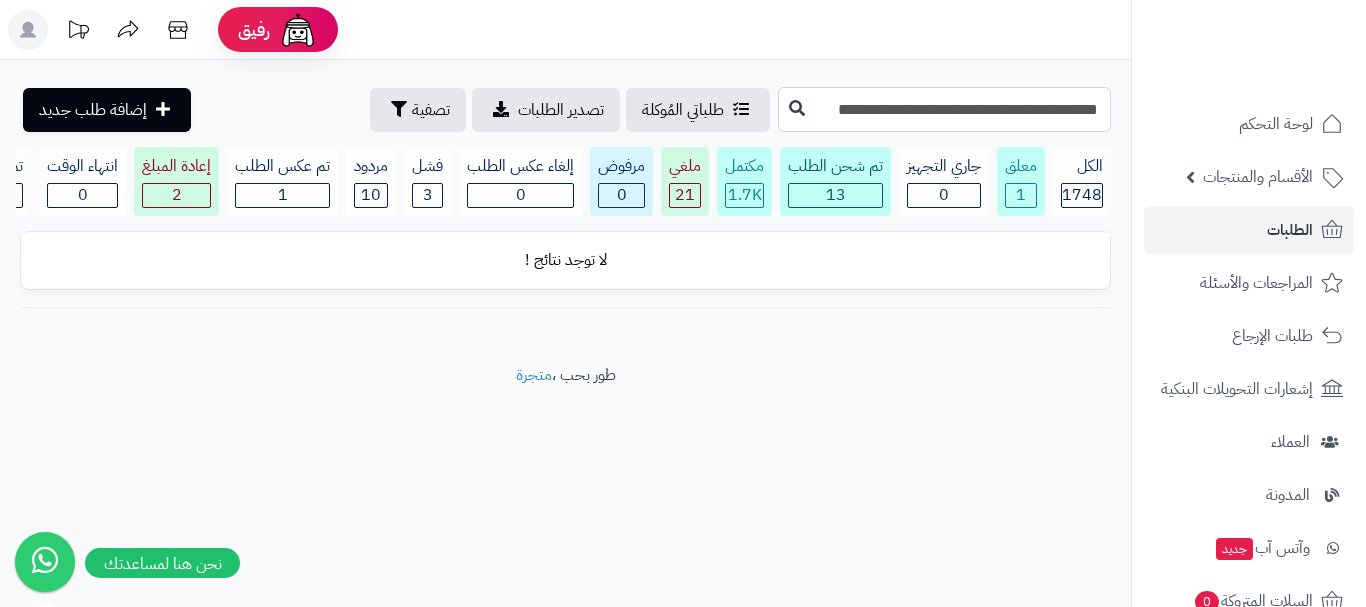scroll, scrollTop: 0, scrollLeft: 0, axis: both 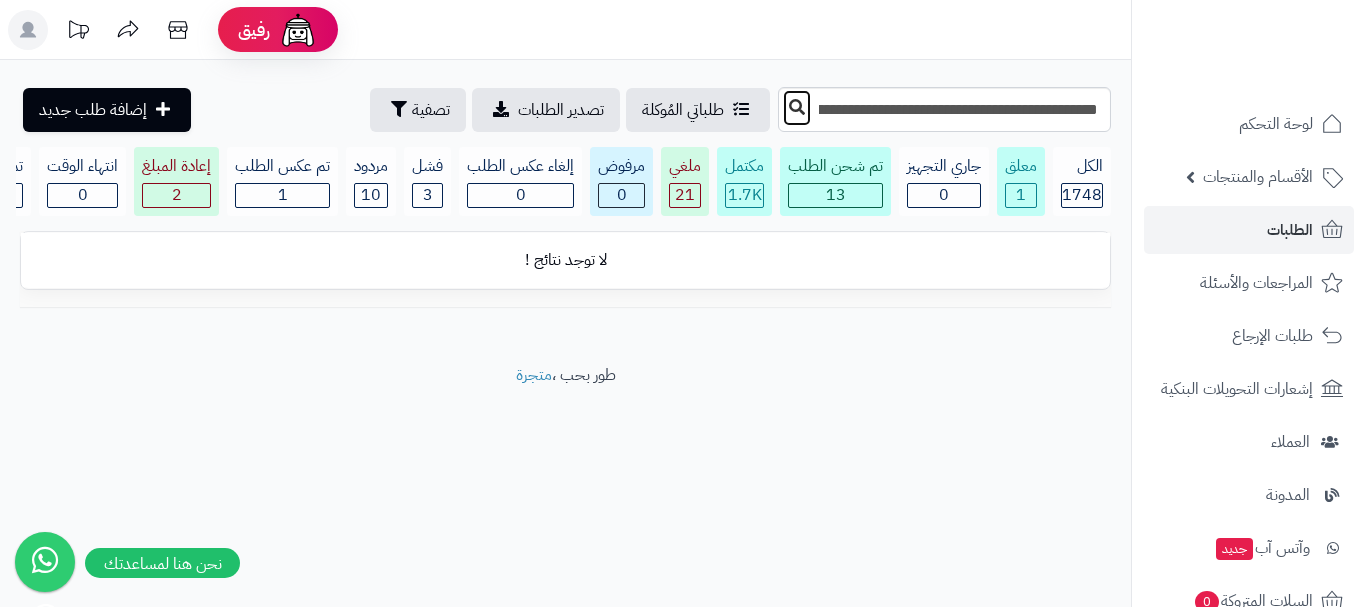 click at bounding box center (797, 107) 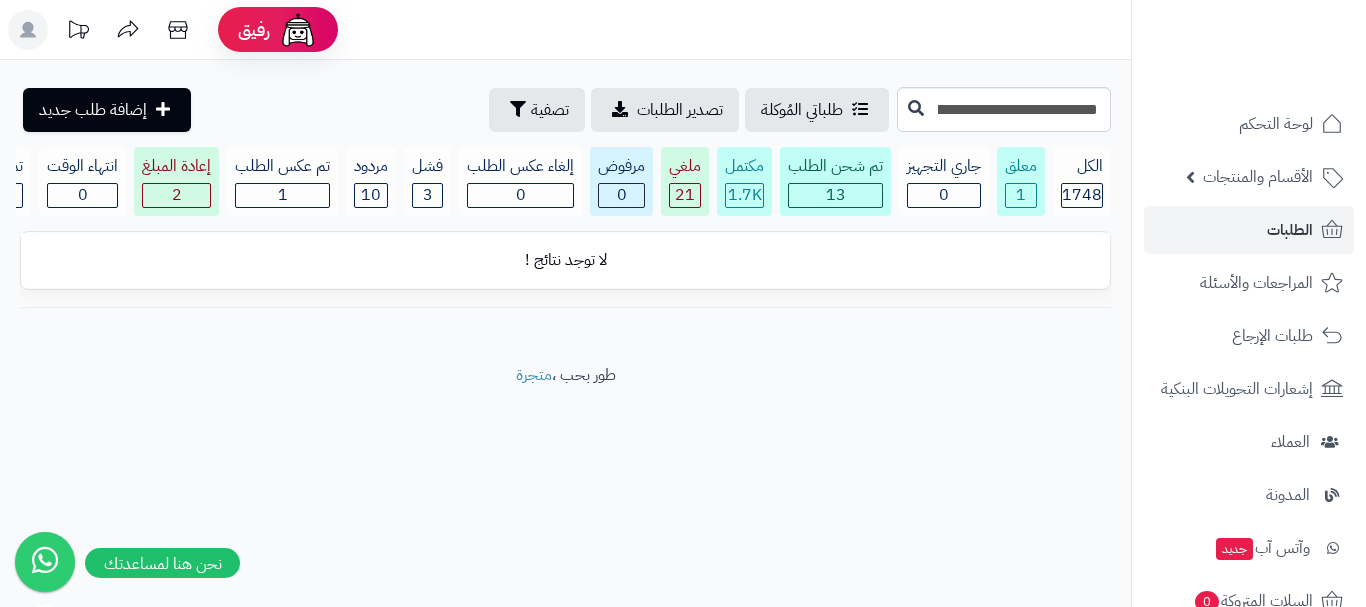 scroll, scrollTop: 0, scrollLeft: 0, axis: both 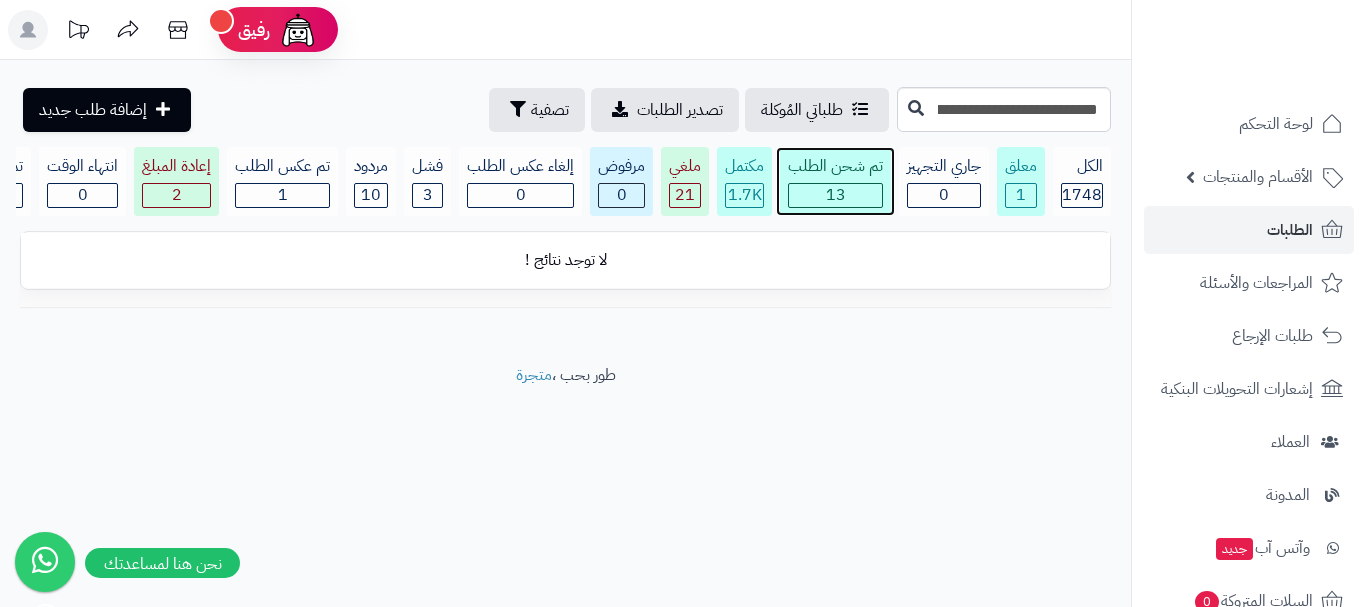 click on "13" at bounding box center [835, 195] 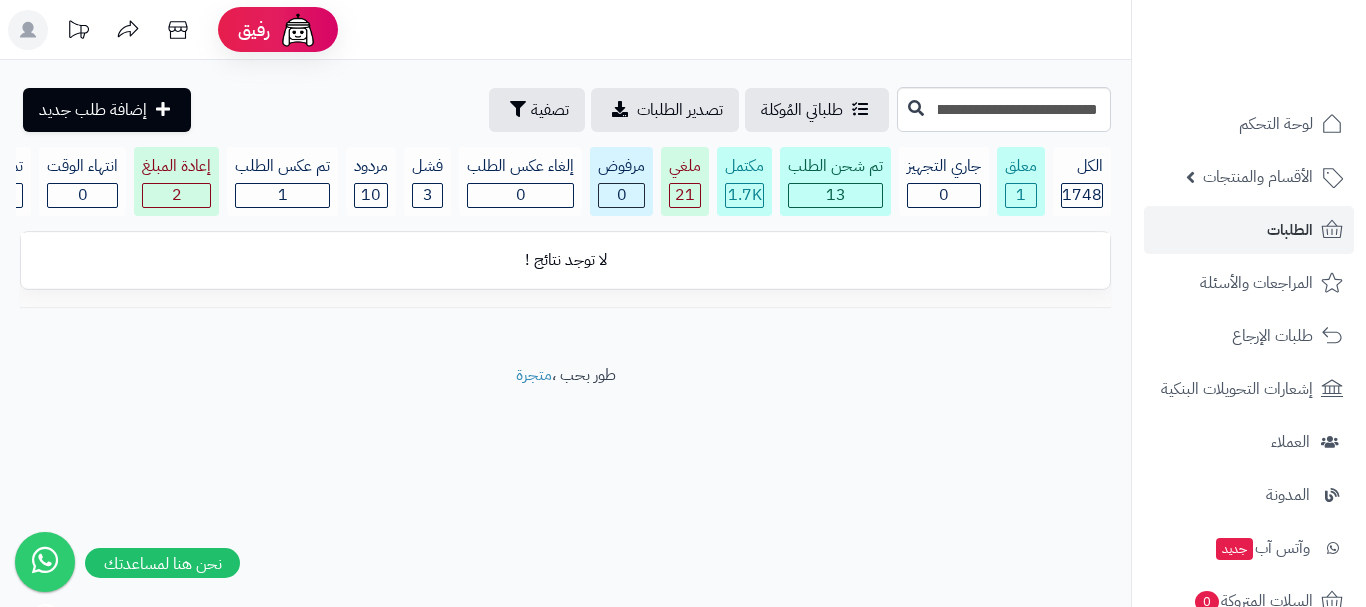 scroll, scrollTop: 0, scrollLeft: 0, axis: both 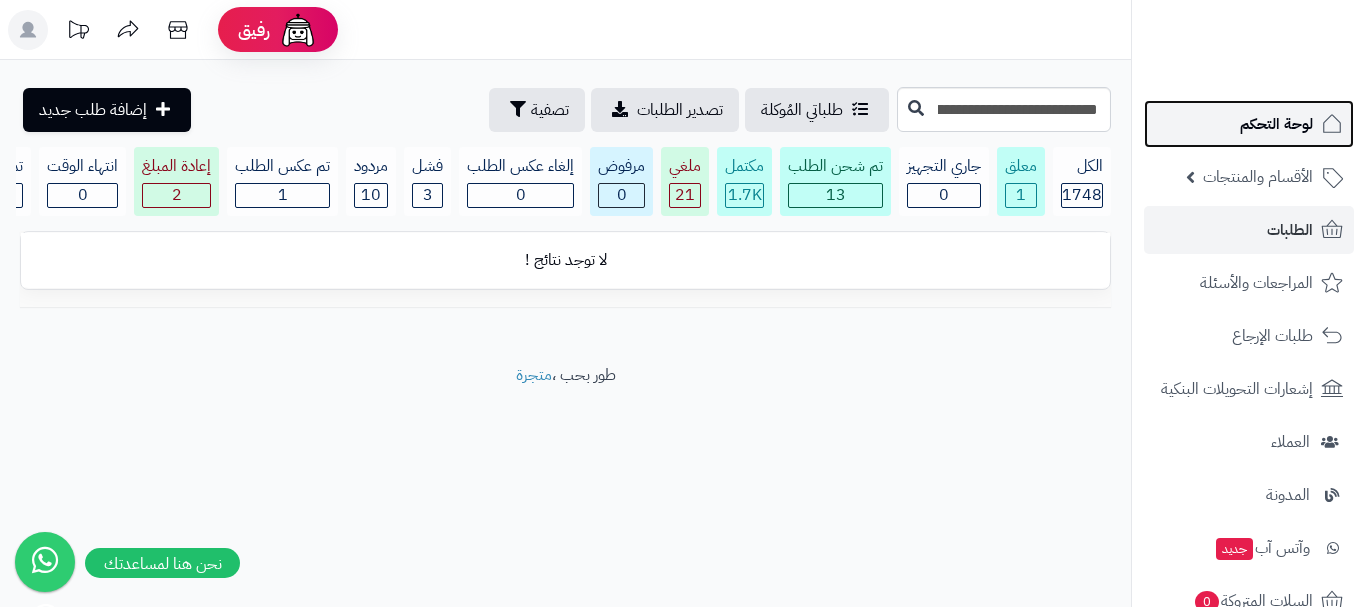 click on "لوحة التحكم" at bounding box center [1249, 124] 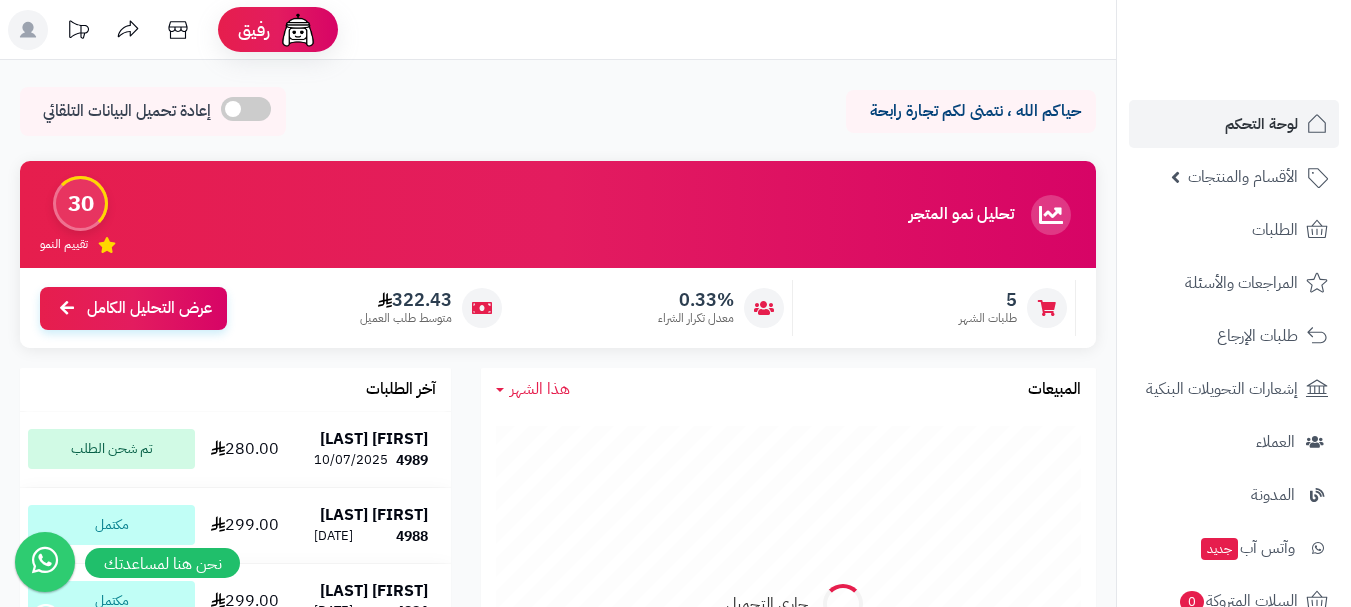 scroll, scrollTop: 0, scrollLeft: 0, axis: both 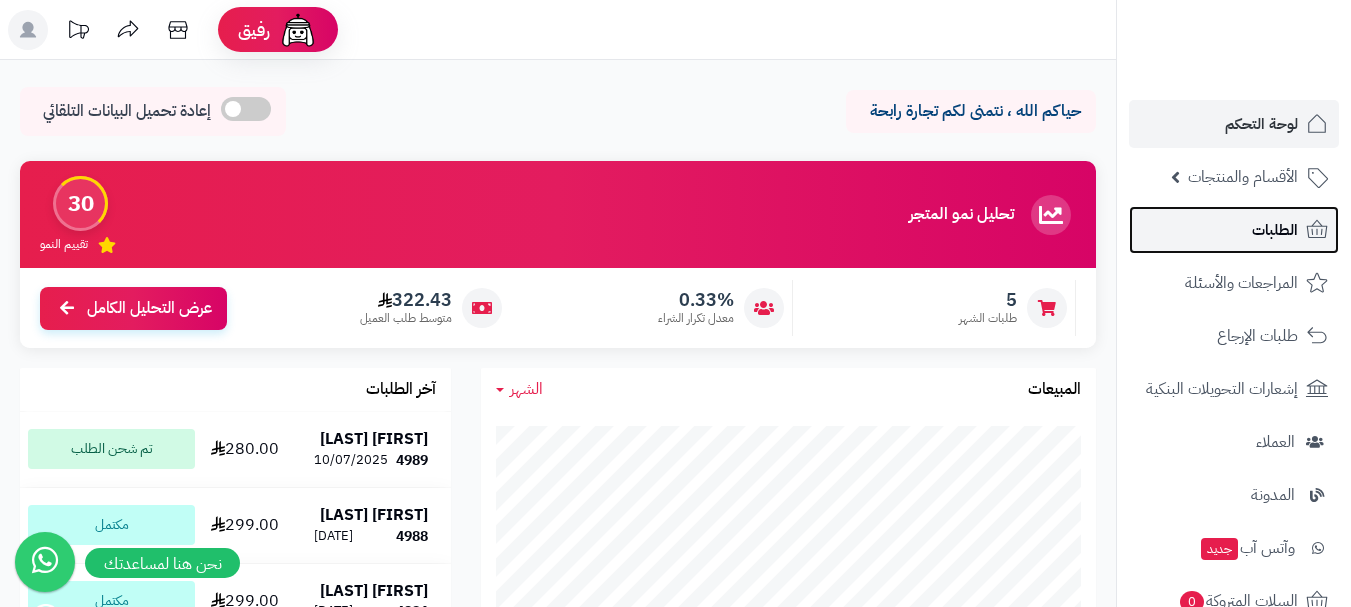 click on "الطلبات" at bounding box center (1275, 230) 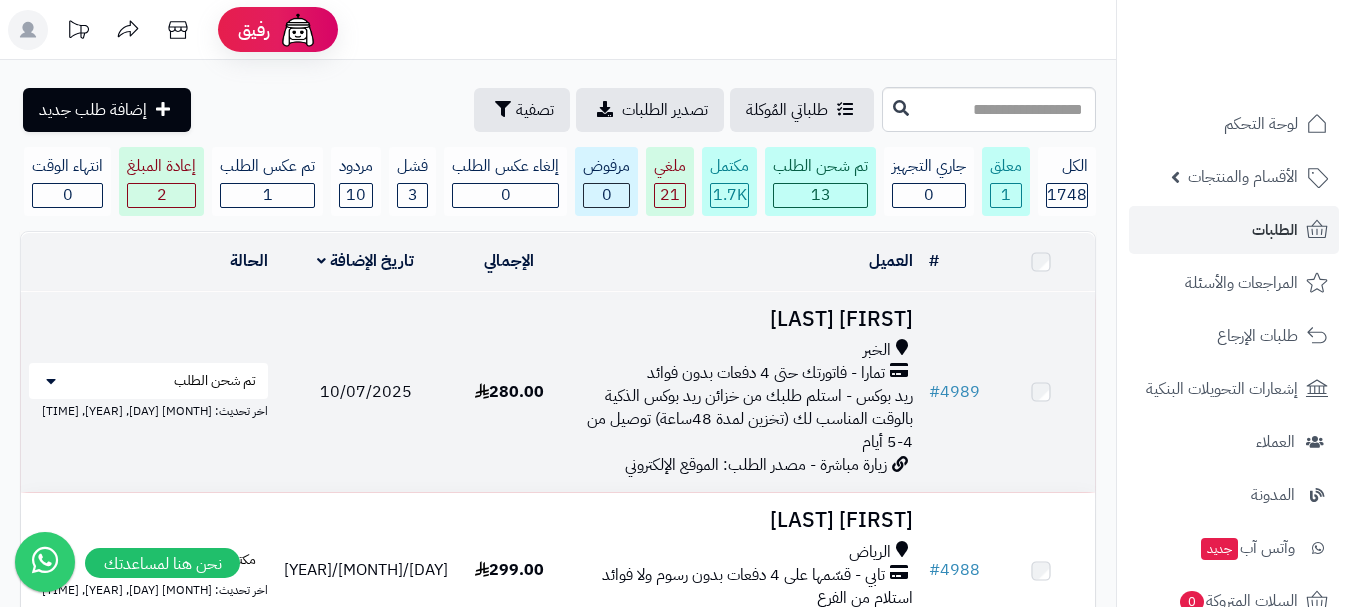 scroll, scrollTop: 0, scrollLeft: 0, axis: both 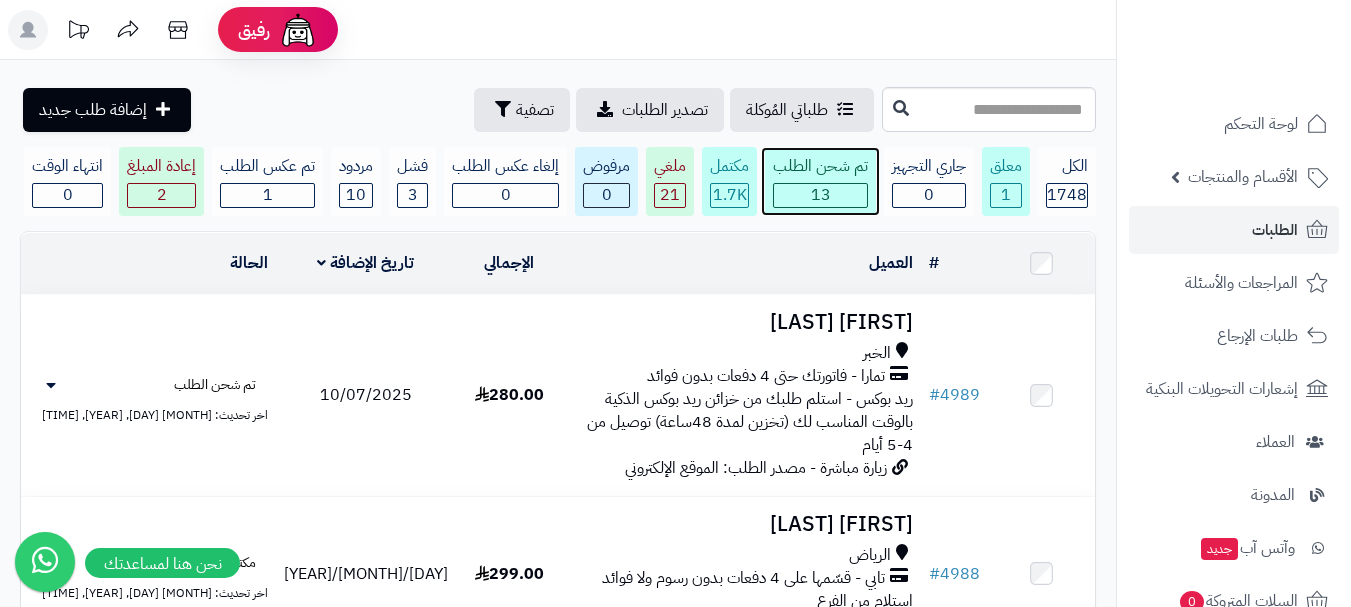 click on "تم شحن الطلب" at bounding box center [820, 166] 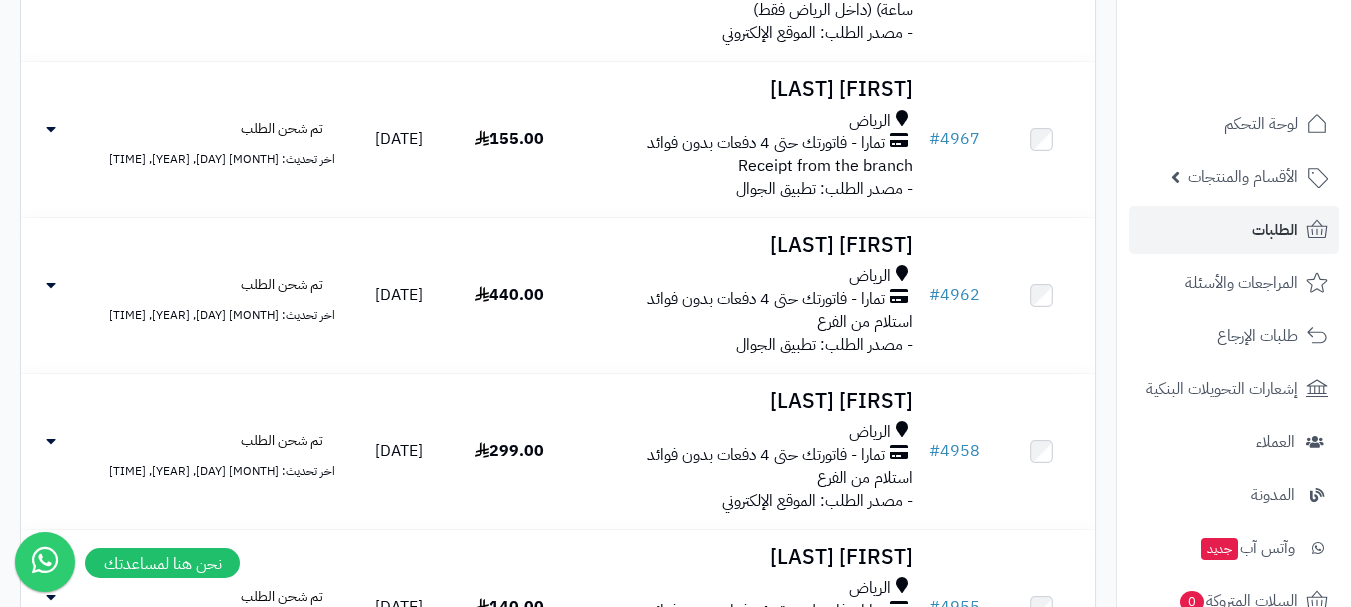 scroll, scrollTop: 1400, scrollLeft: 0, axis: vertical 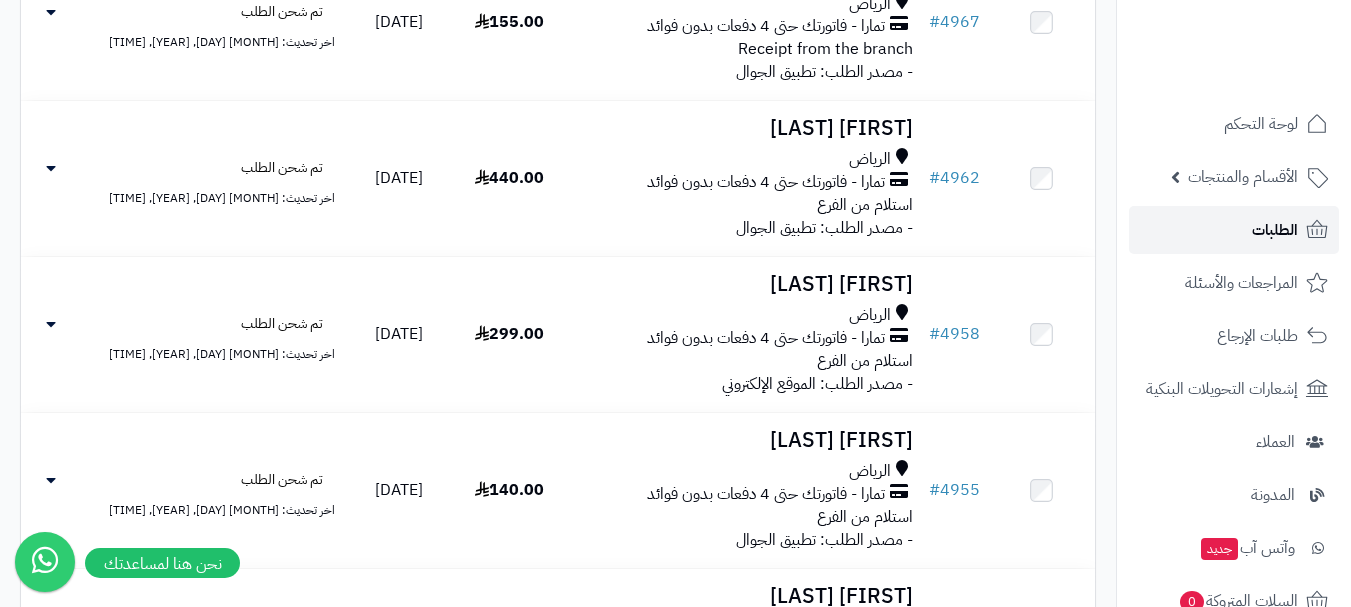 click on "الطلبات" at bounding box center (1275, 230) 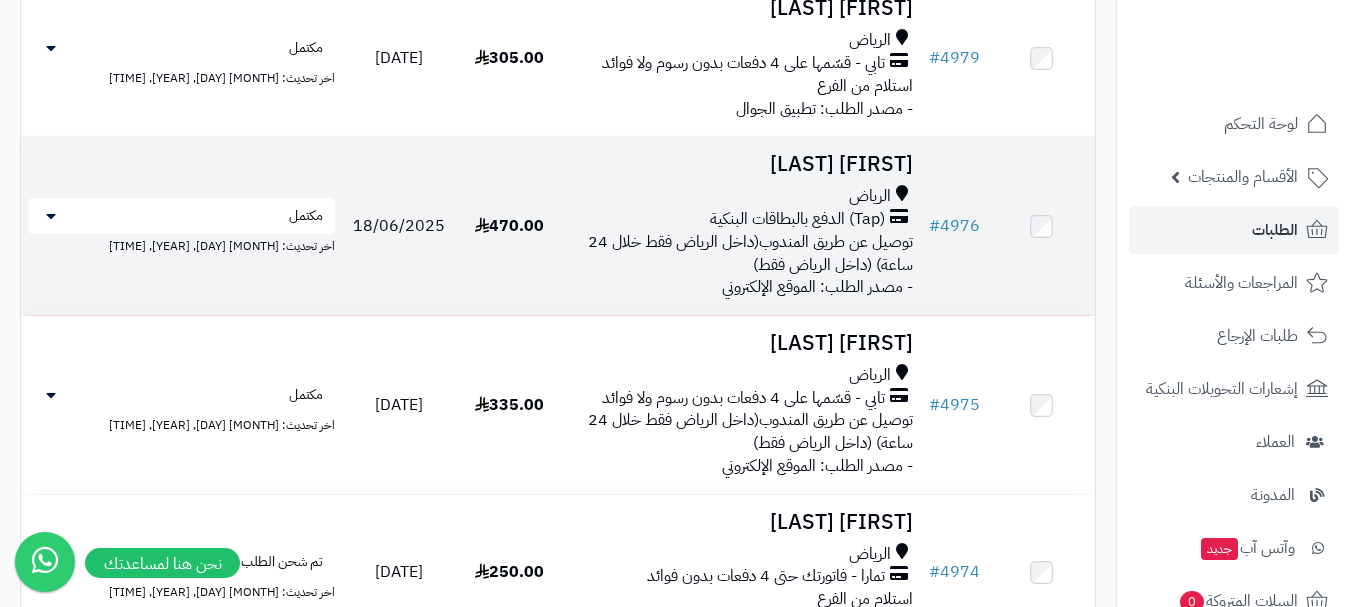 scroll, scrollTop: 1200, scrollLeft: 0, axis: vertical 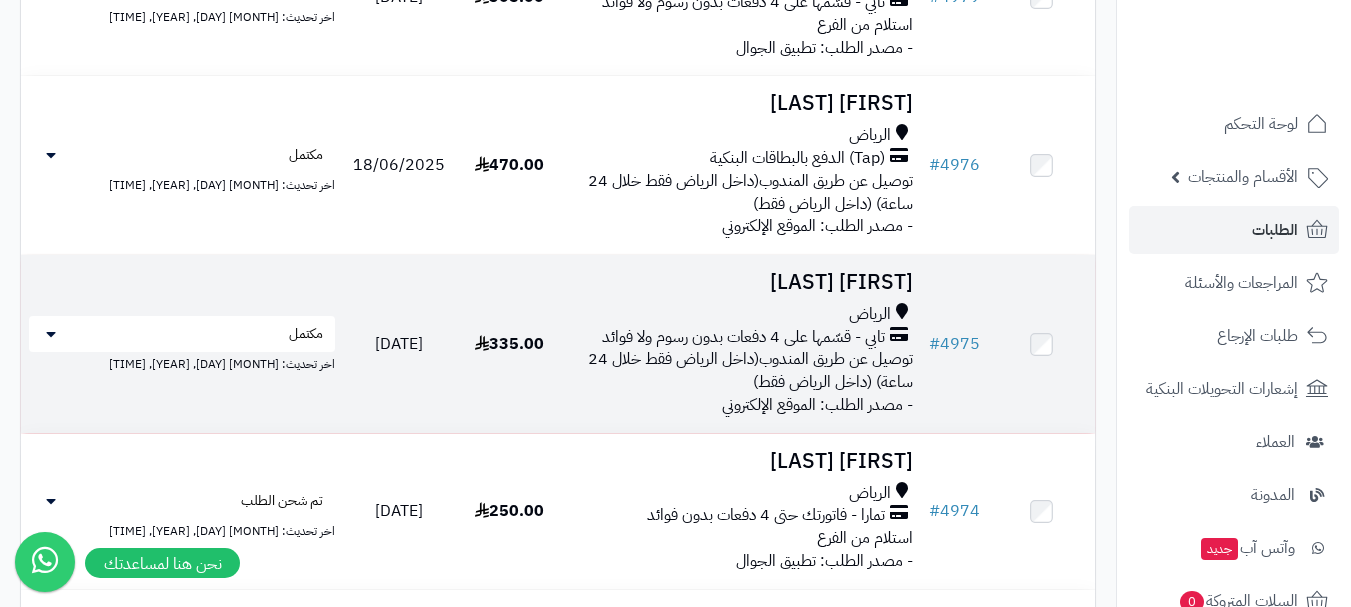 click on "[FIRST] [LAST]" at bounding box center (742, 282) 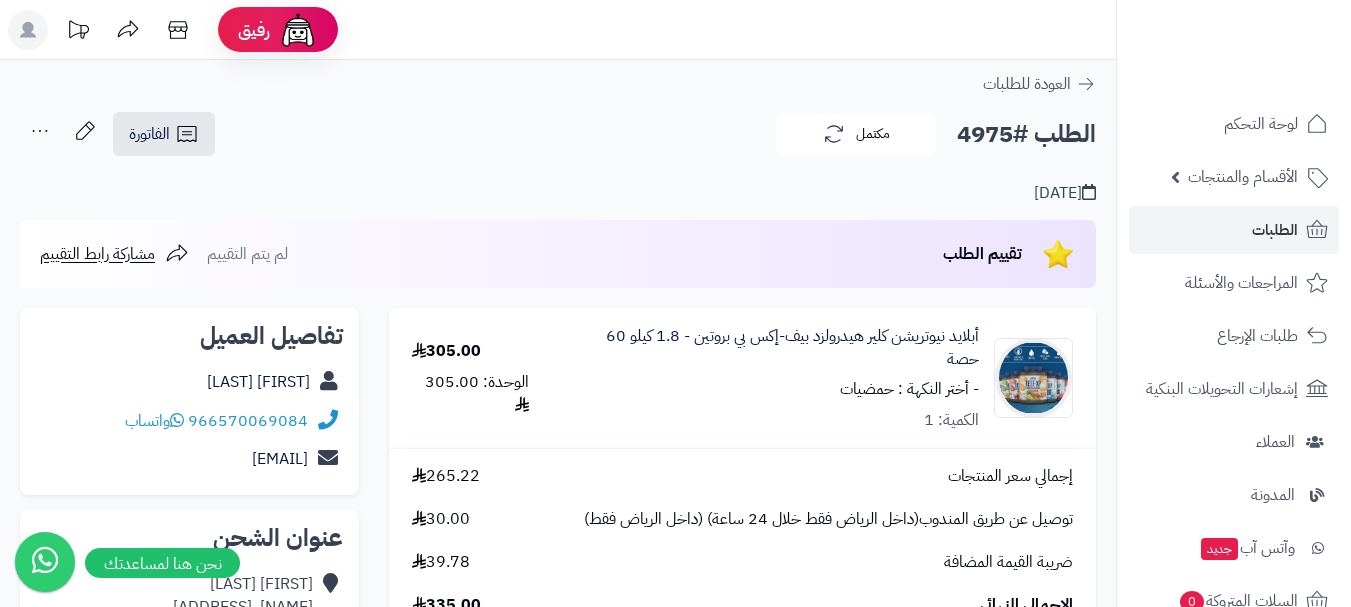 scroll, scrollTop: 0, scrollLeft: 0, axis: both 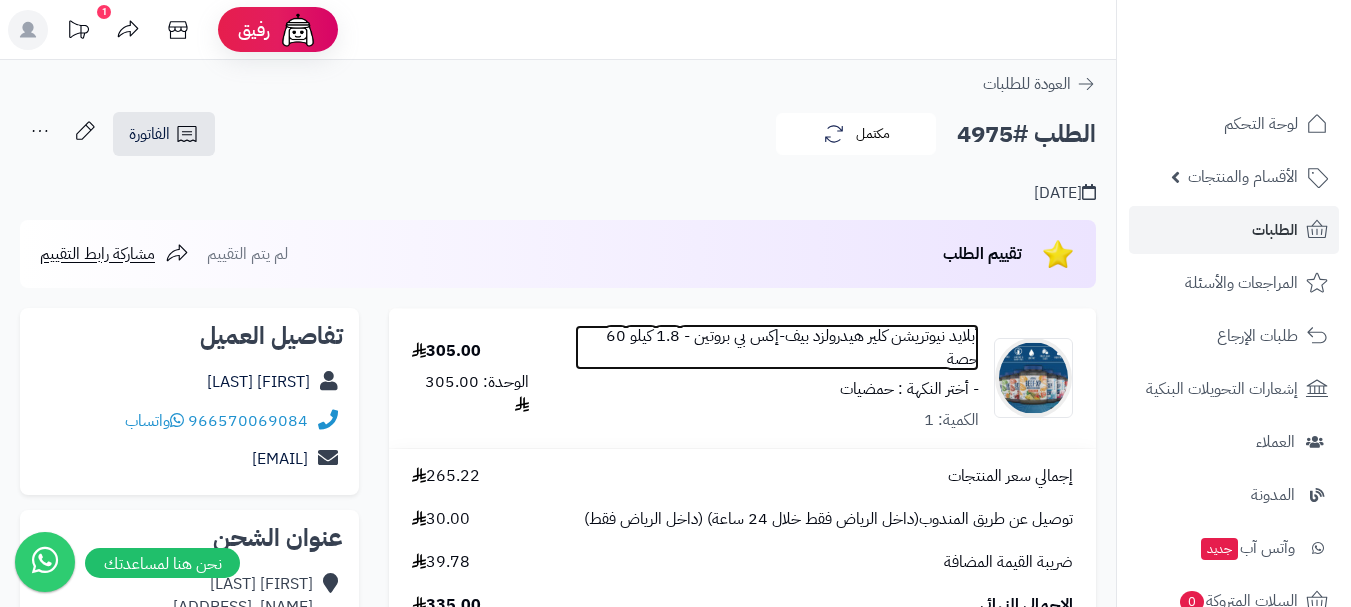 click on "أبلايد نيوتريشن كلير هيدرولزد بيف-إكس بي بروتين - 1.8 كيلو 60 حصة" at bounding box center (777, 348) 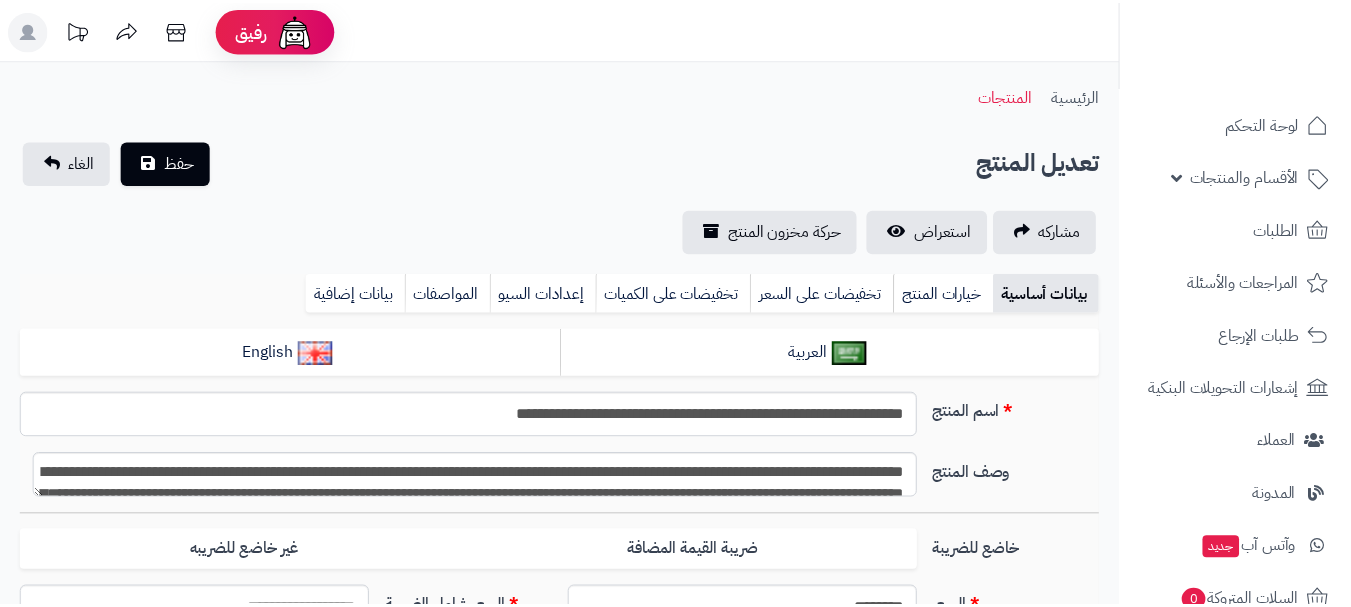 scroll, scrollTop: 0, scrollLeft: 0, axis: both 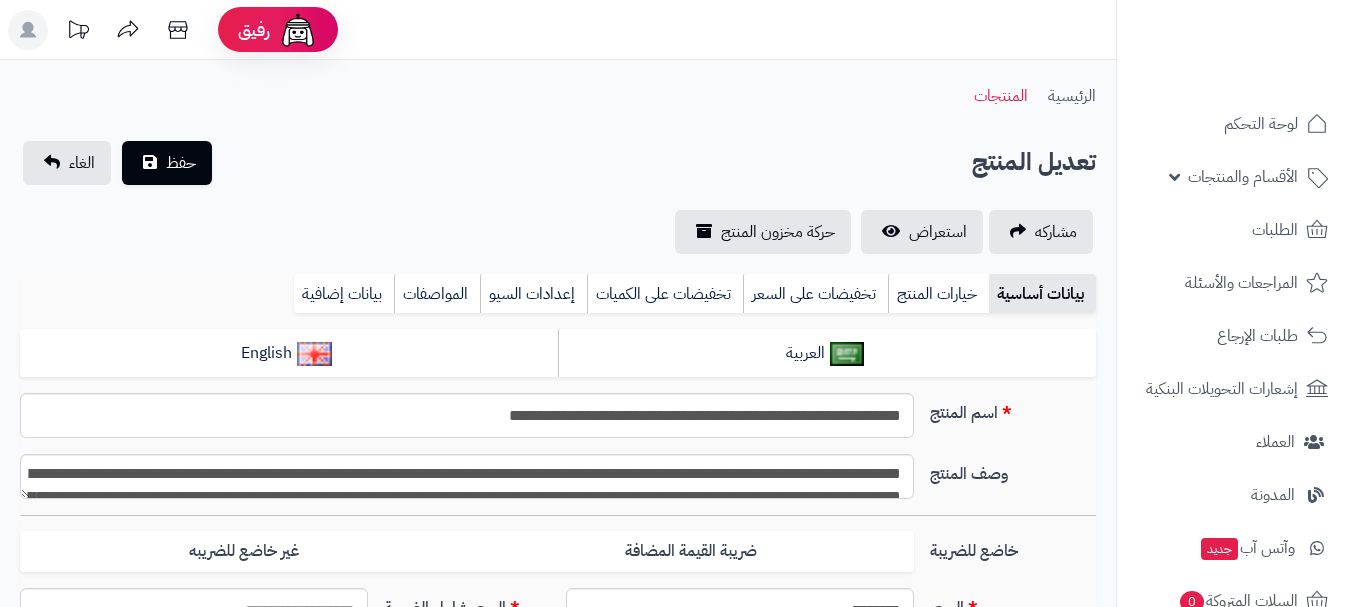 type on "******" 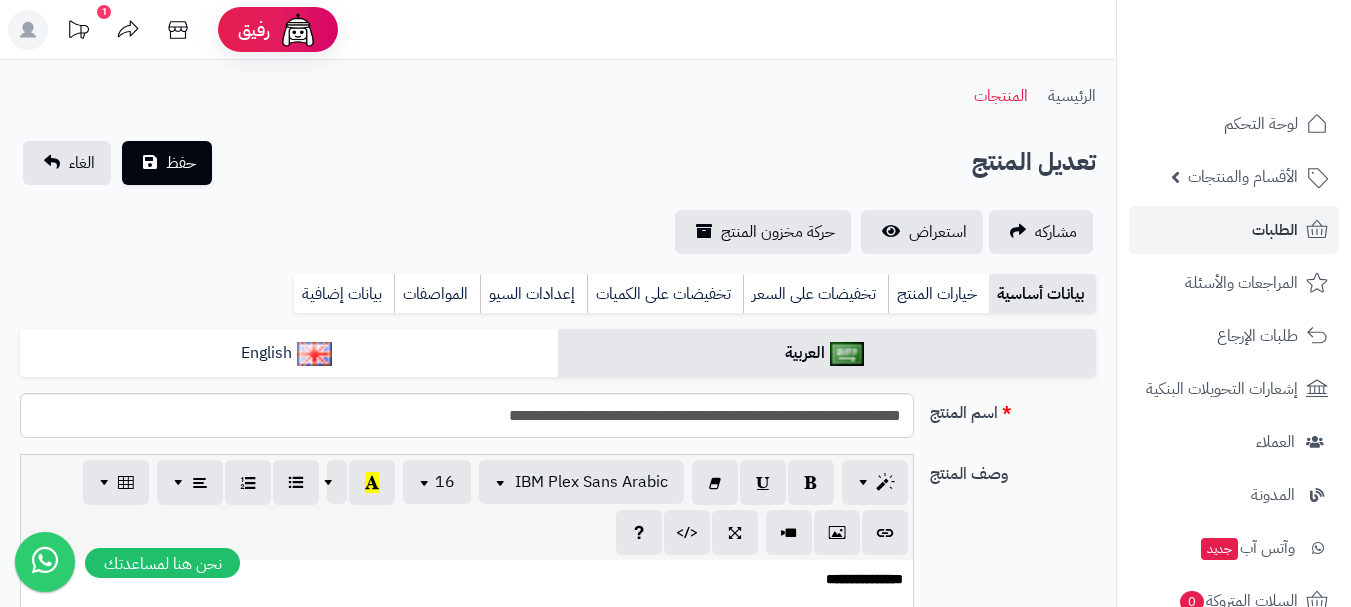 scroll, scrollTop: 165, scrollLeft: 0, axis: vertical 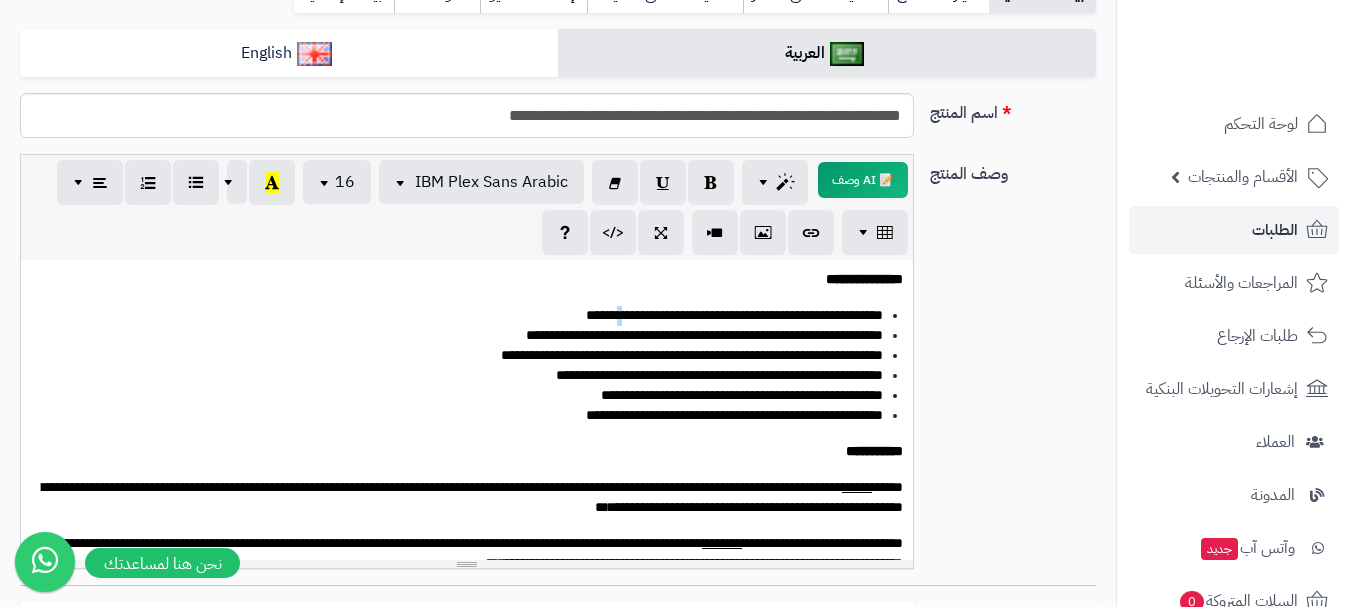 click on "*********" at bounding box center [609, 315] 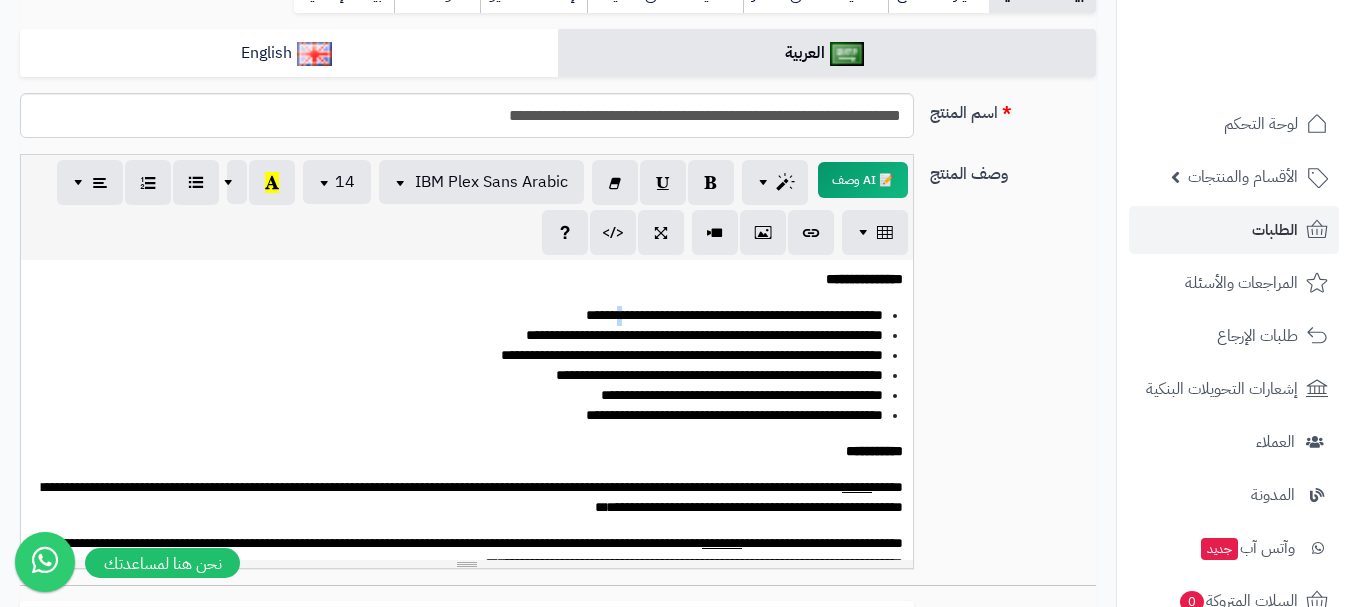 type 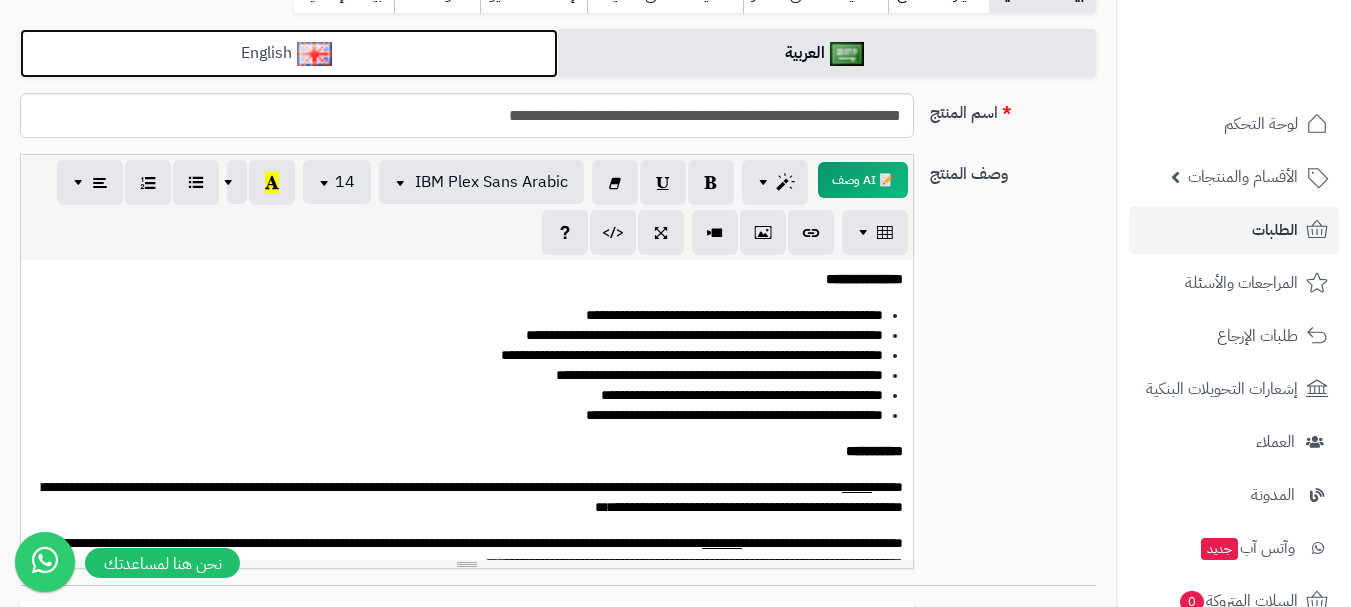 click on "English" at bounding box center [289, 53] 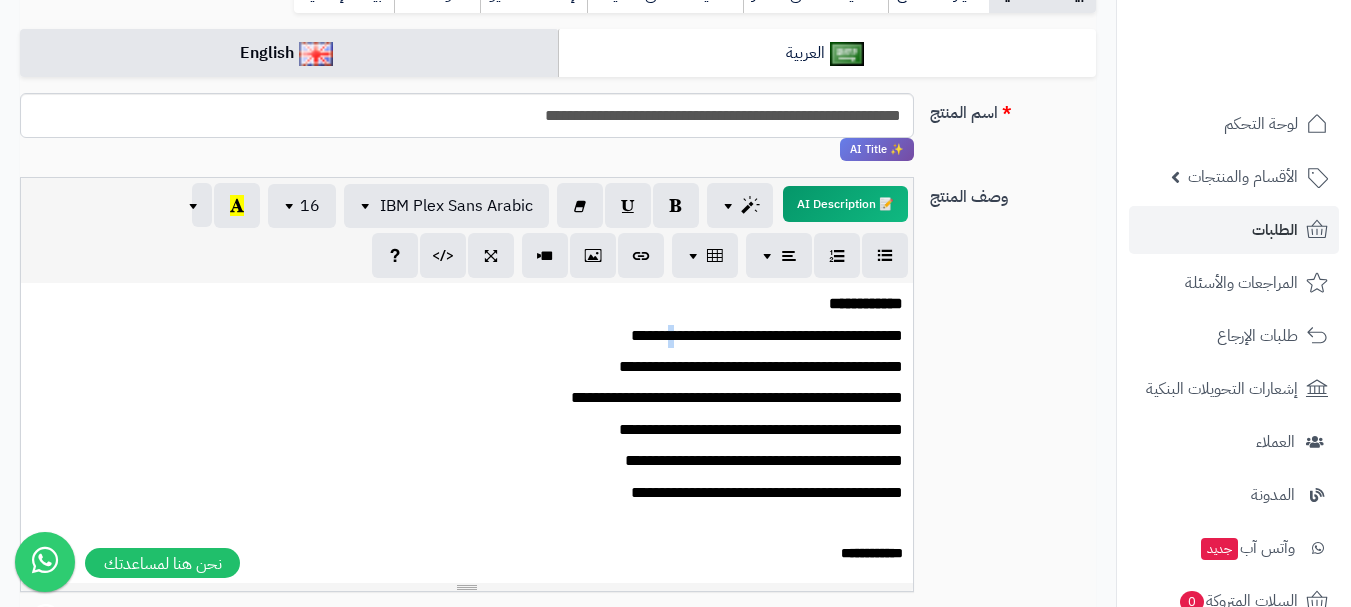 click on "**********" at bounding box center [474, 336] 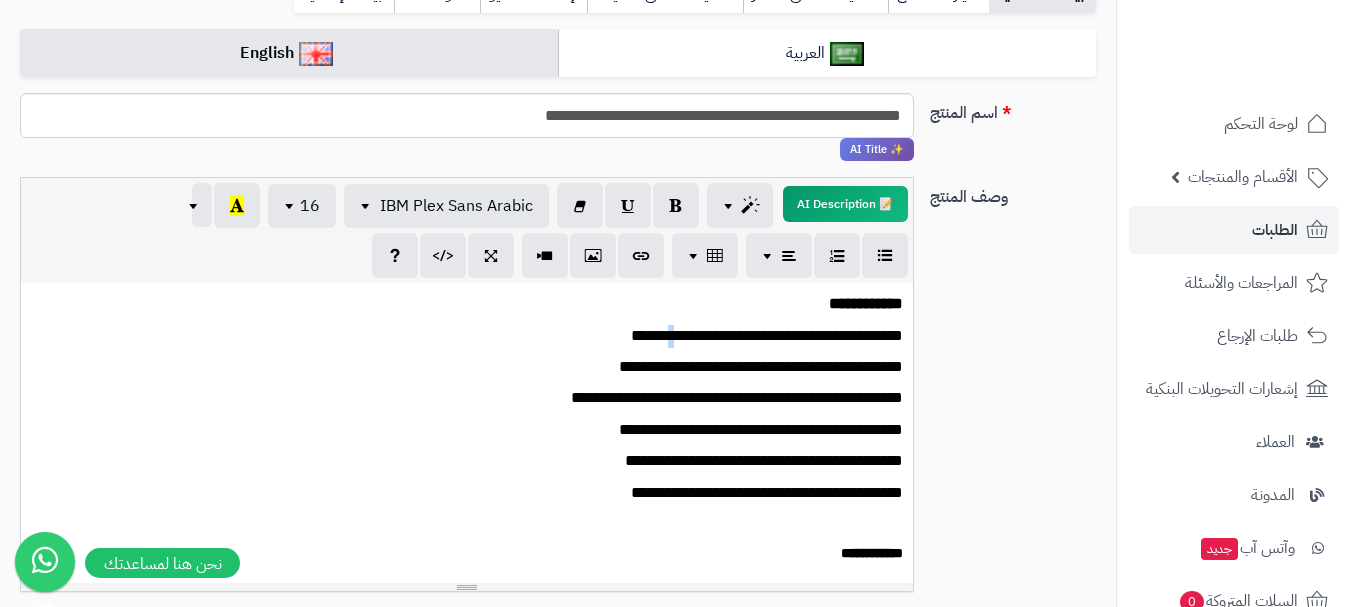 type 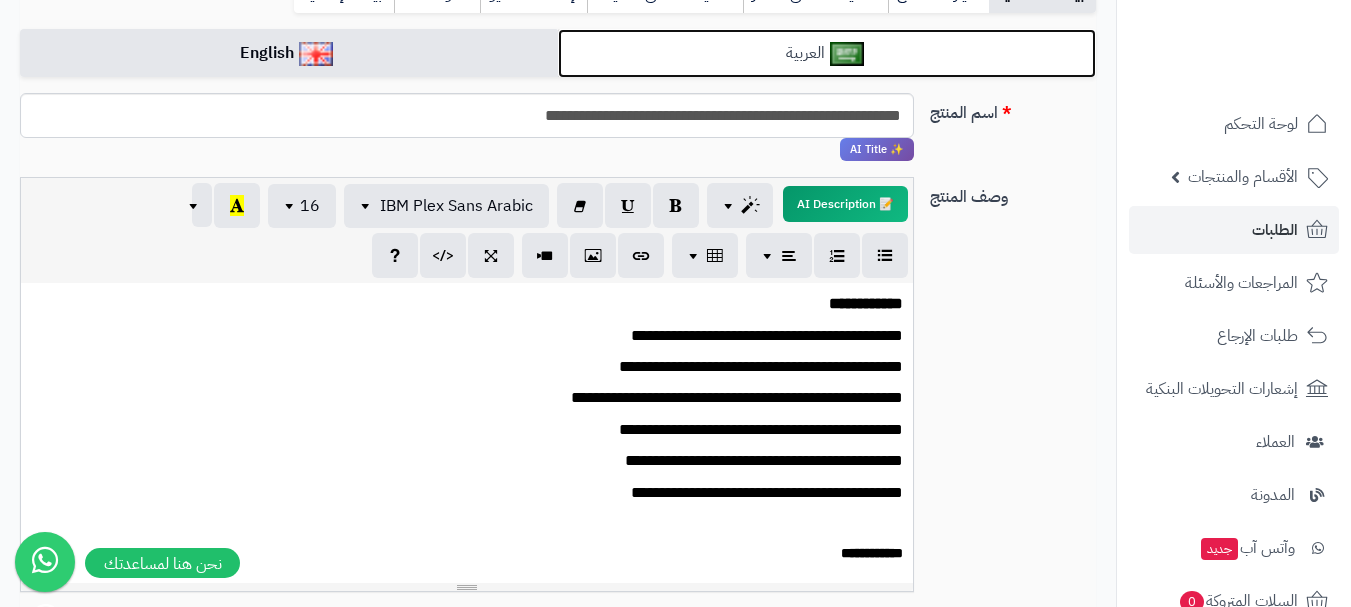 click on "العربية" at bounding box center [827, 53] 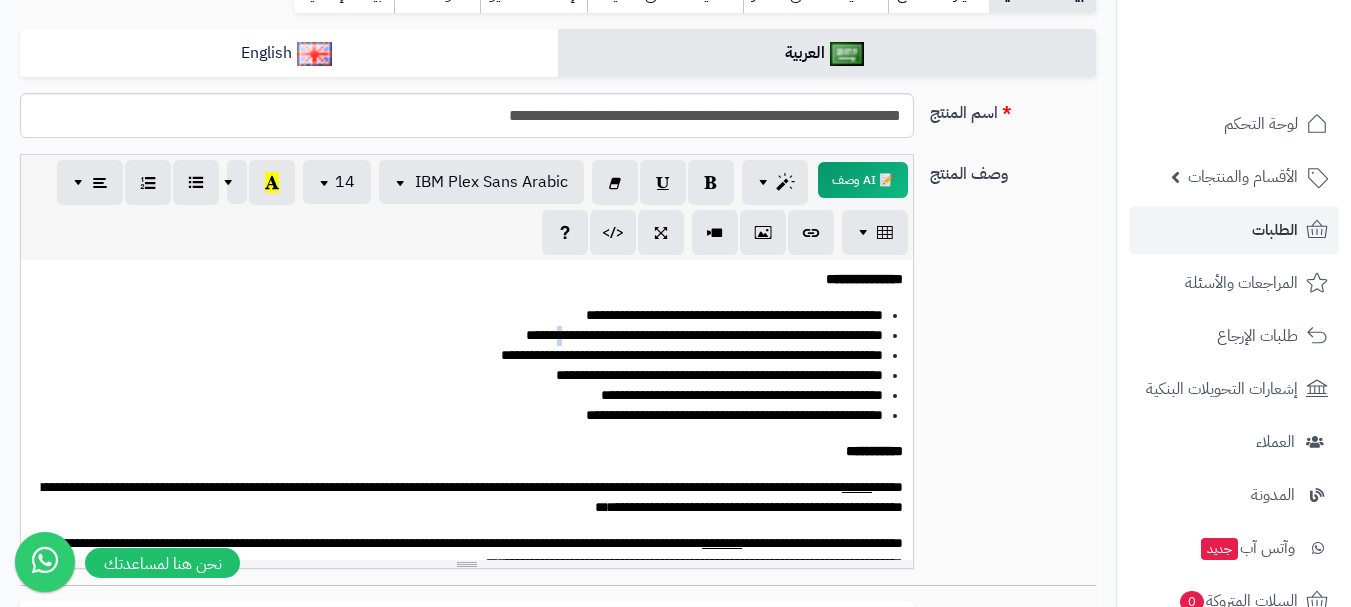 click on "*********" at bounding box center [549, 335] 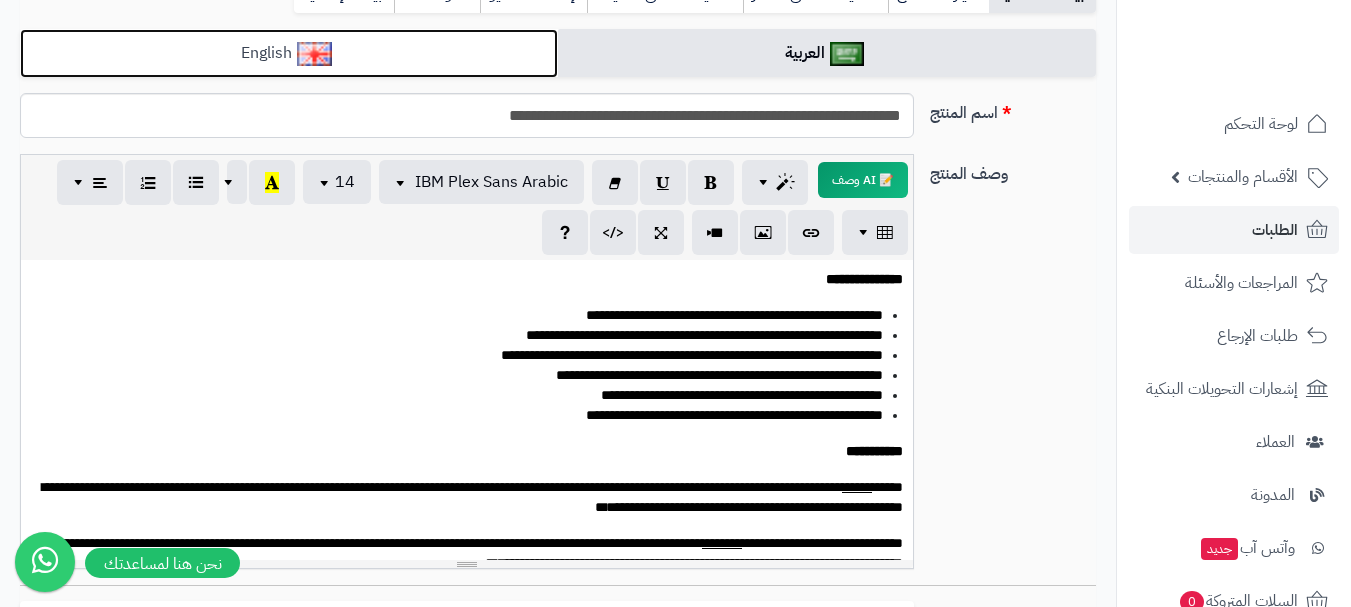 click at bounding box center [314, 54] 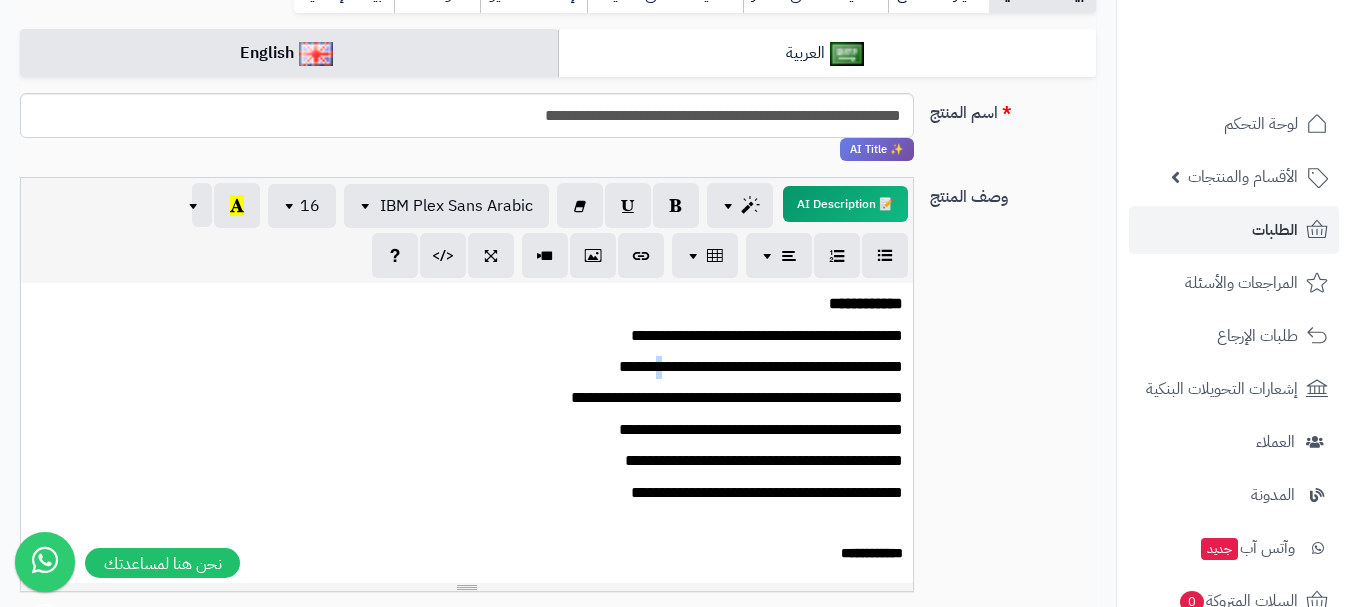 drag, startPoint x: 845, startPoint y: 373, endPoint x: 856, endPoint y: 374, distance: 11.045361 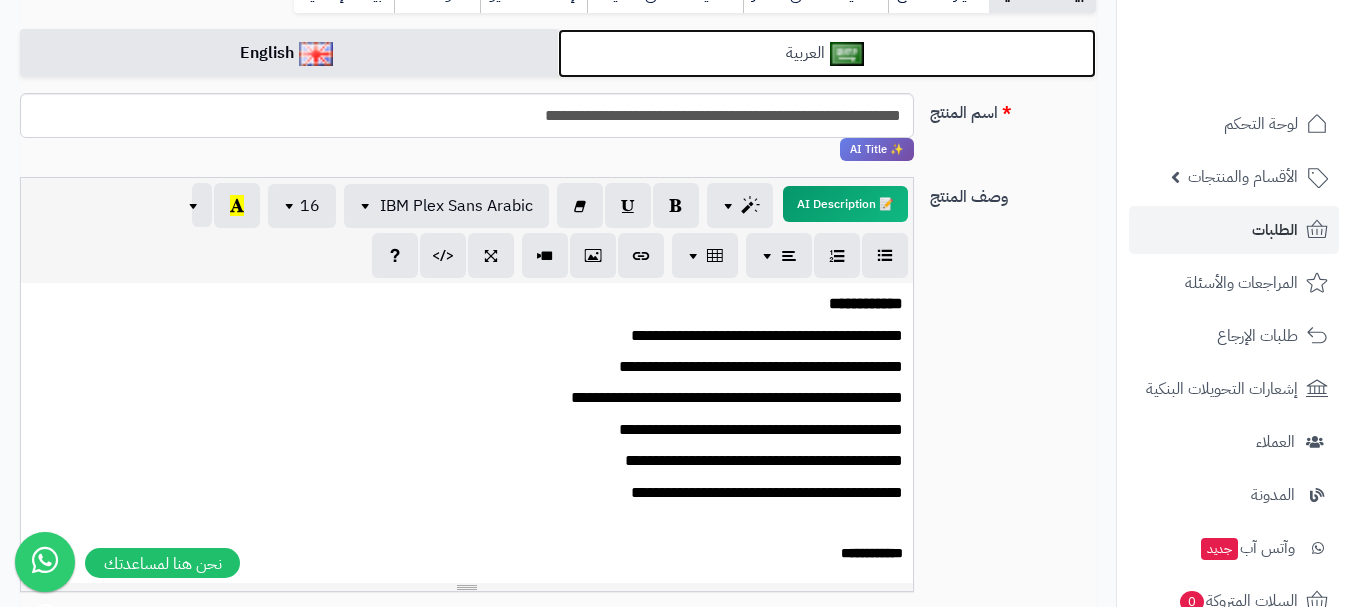 click on "العربية" at bounding box center (827, 53) 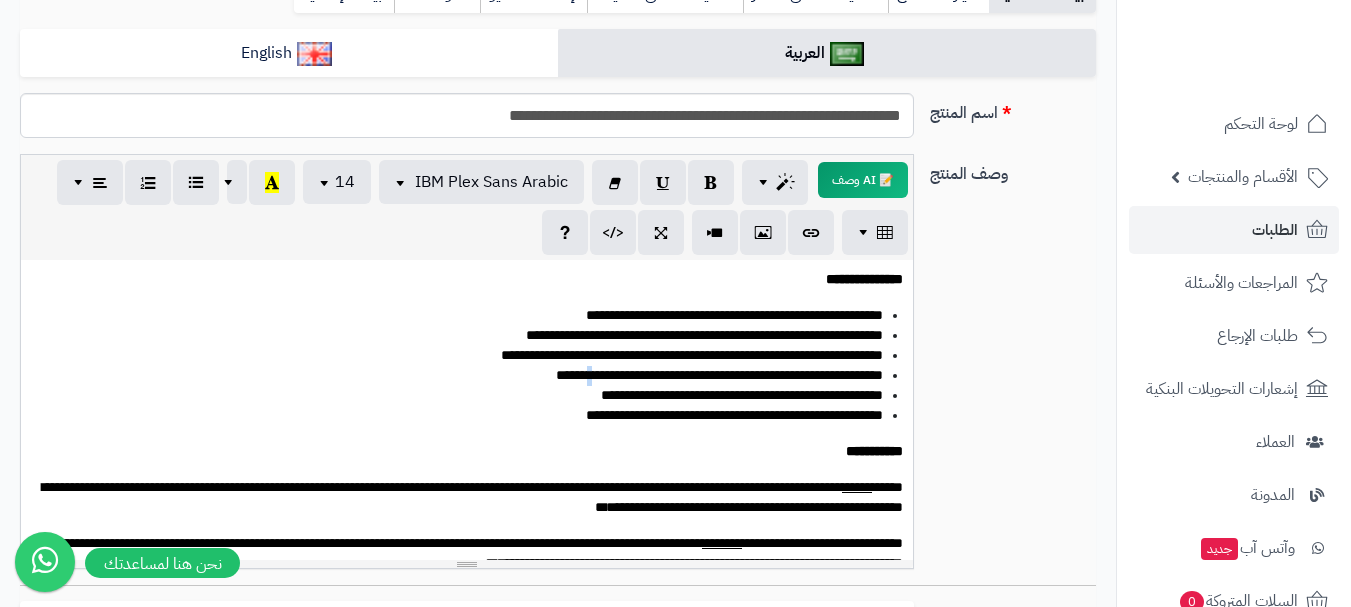 click on "**********" at bounding box center (719, 375) 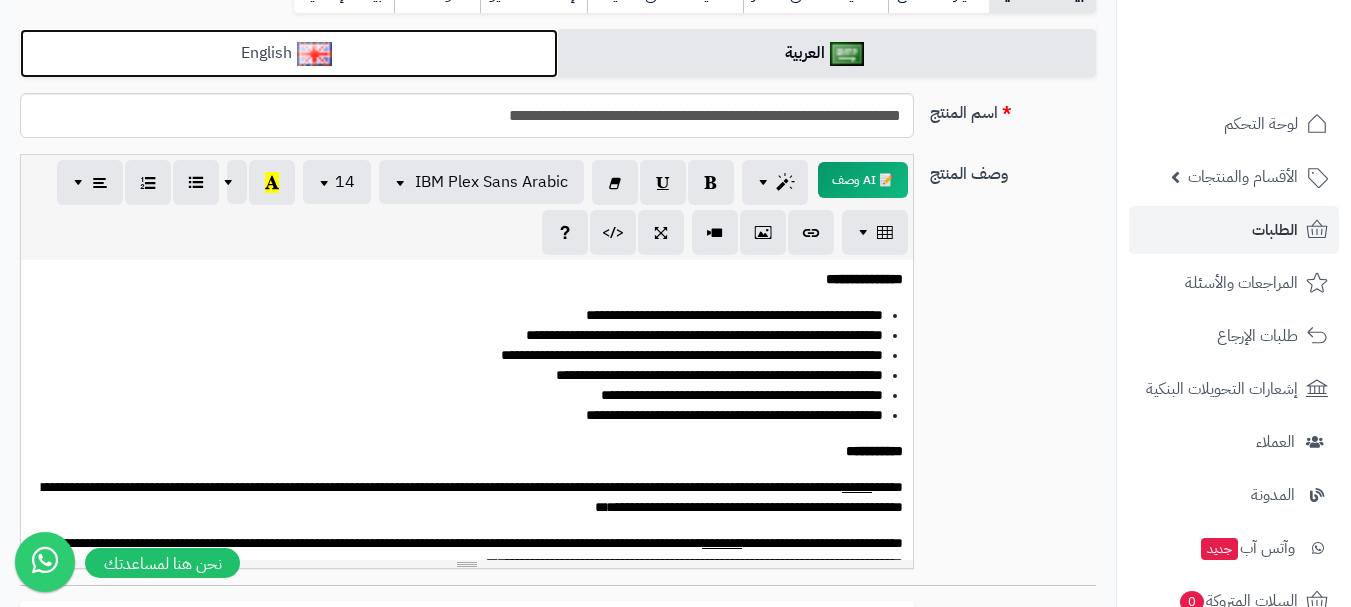 click at bounding box center (314, 54) 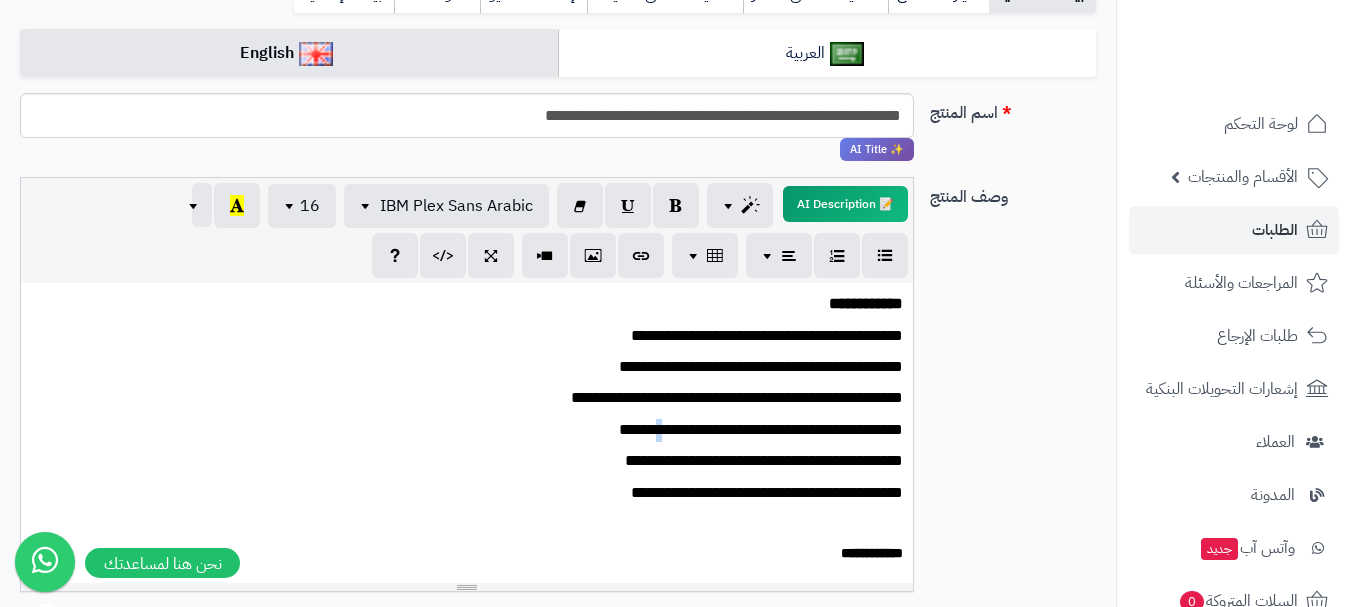 drag, startPoint x: 842, startPoint y: 442, endPoint x: 853, endPoint y: 442, distance: 11 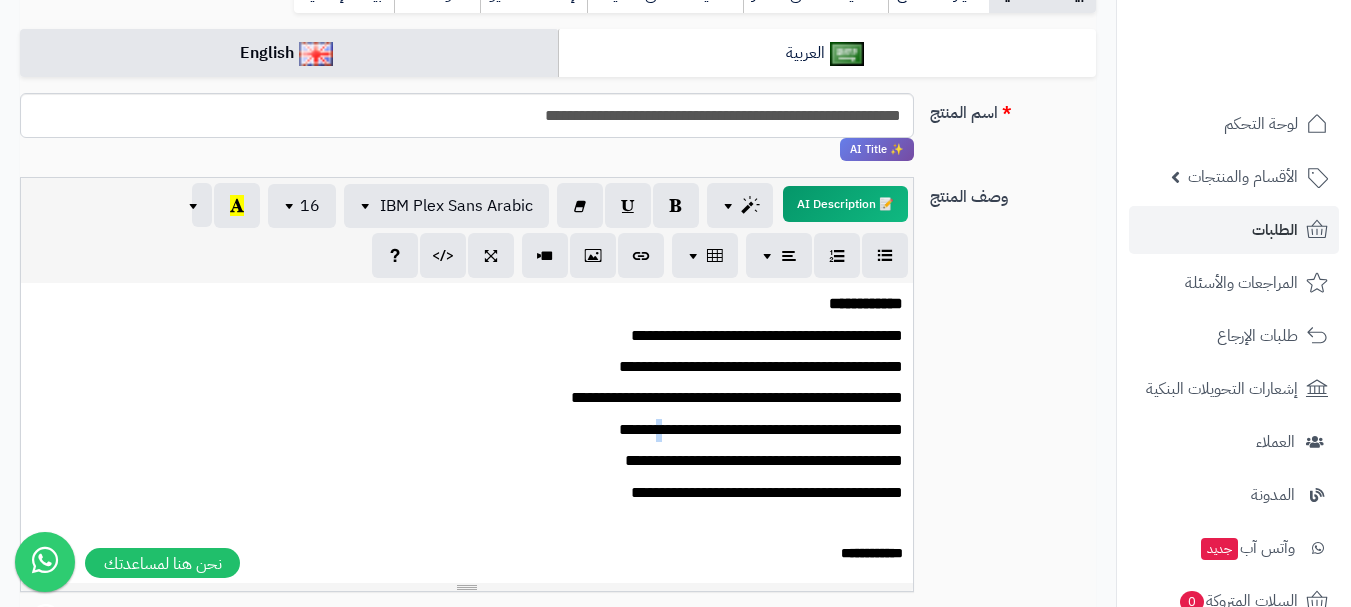 click on "**********" at bounding box center [474, 430] 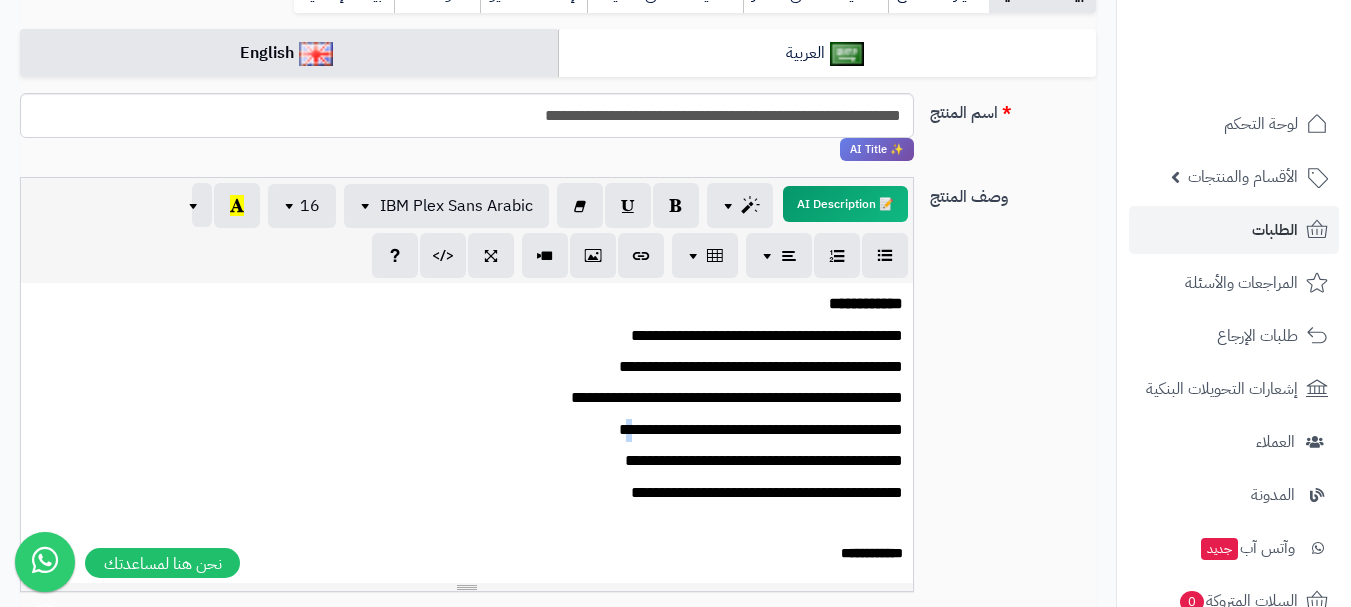 click on "**********" at bounding box center [474, 430] 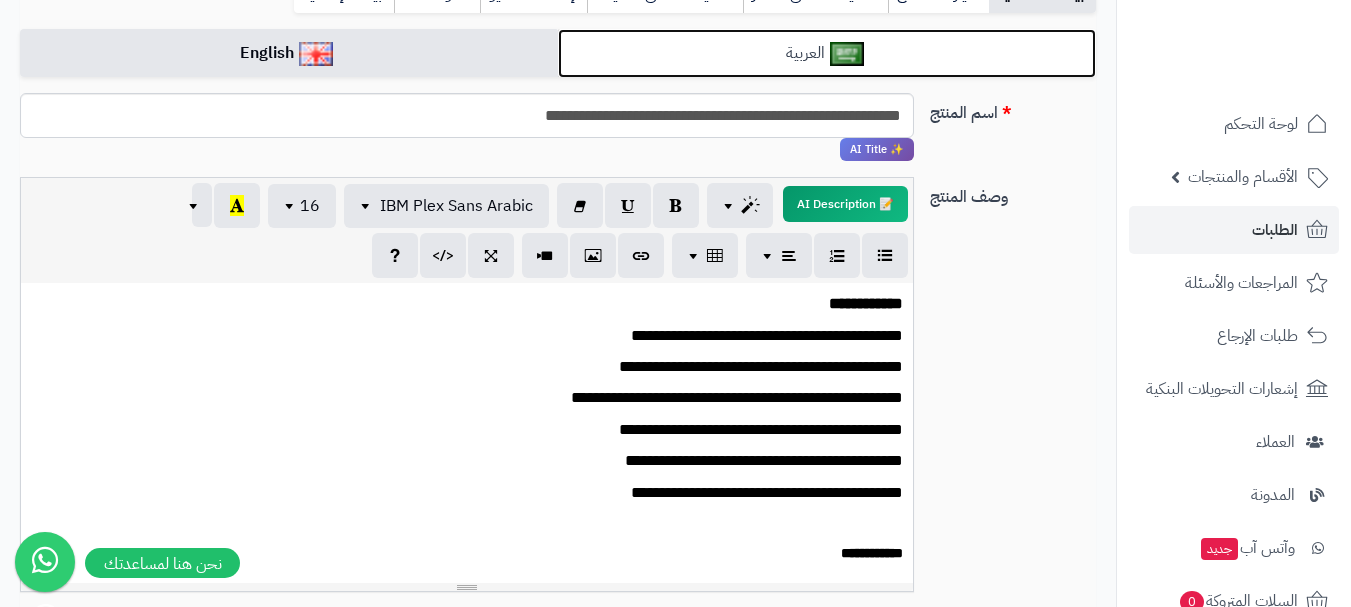 click on "العربية" at bounding box center (827, 53) 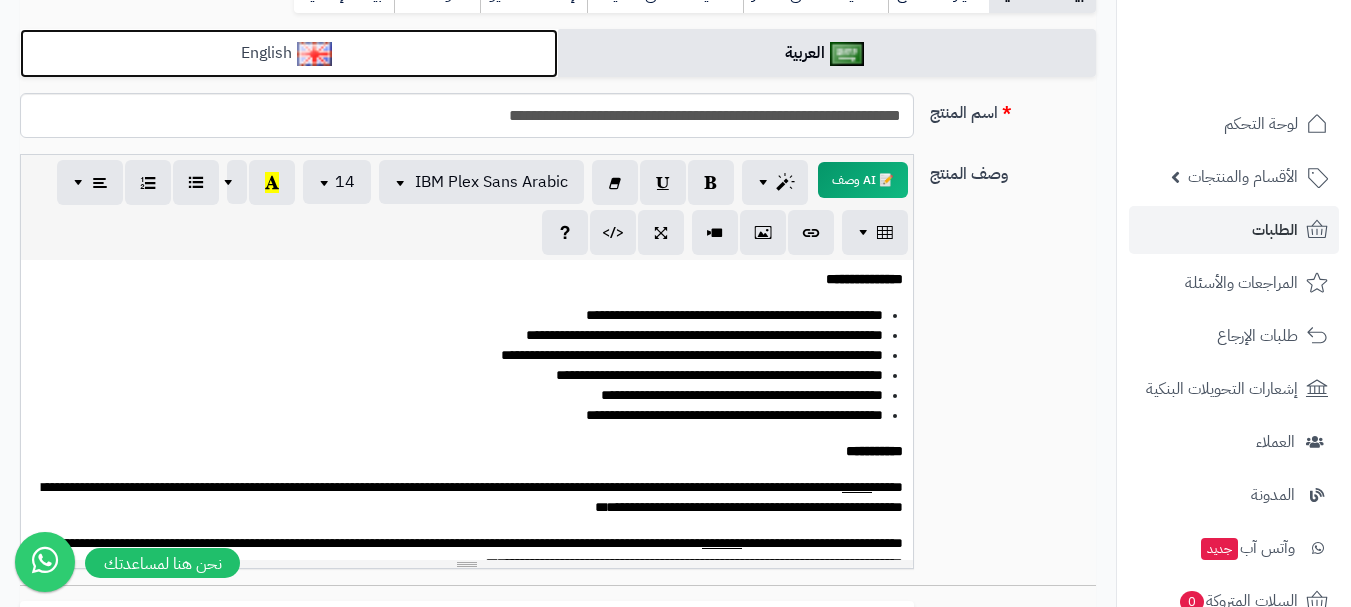 click at bounding box center (314, 54) 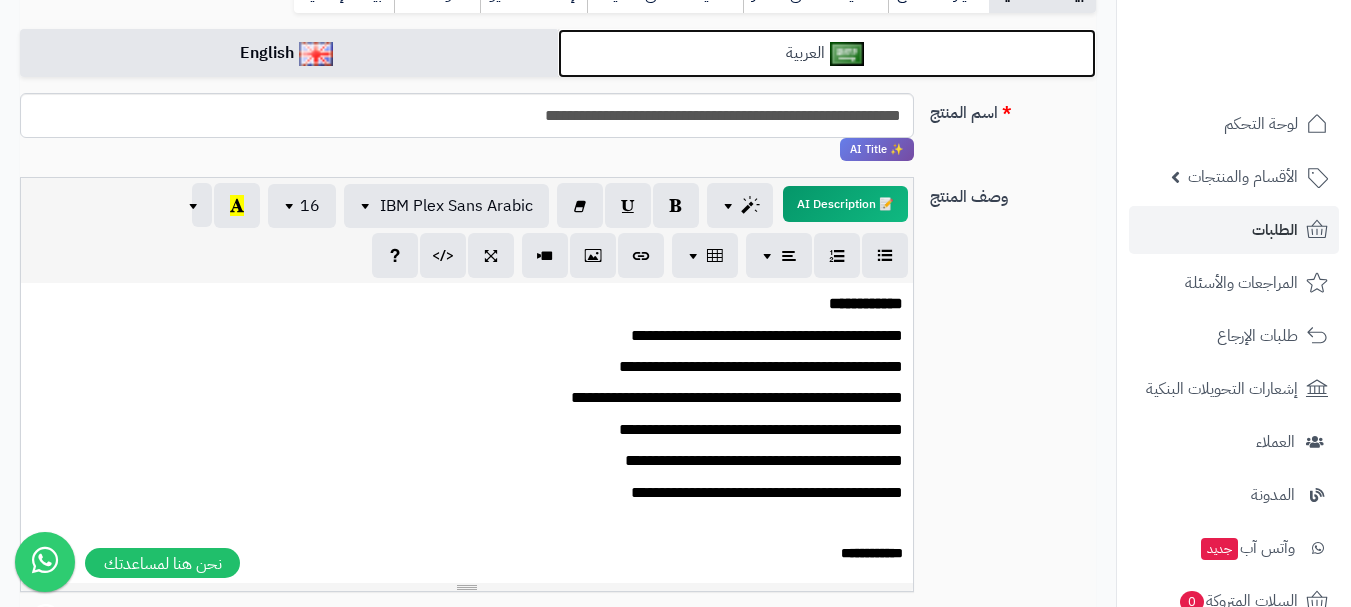 click on "العربية" at bounding box center (827, 53) 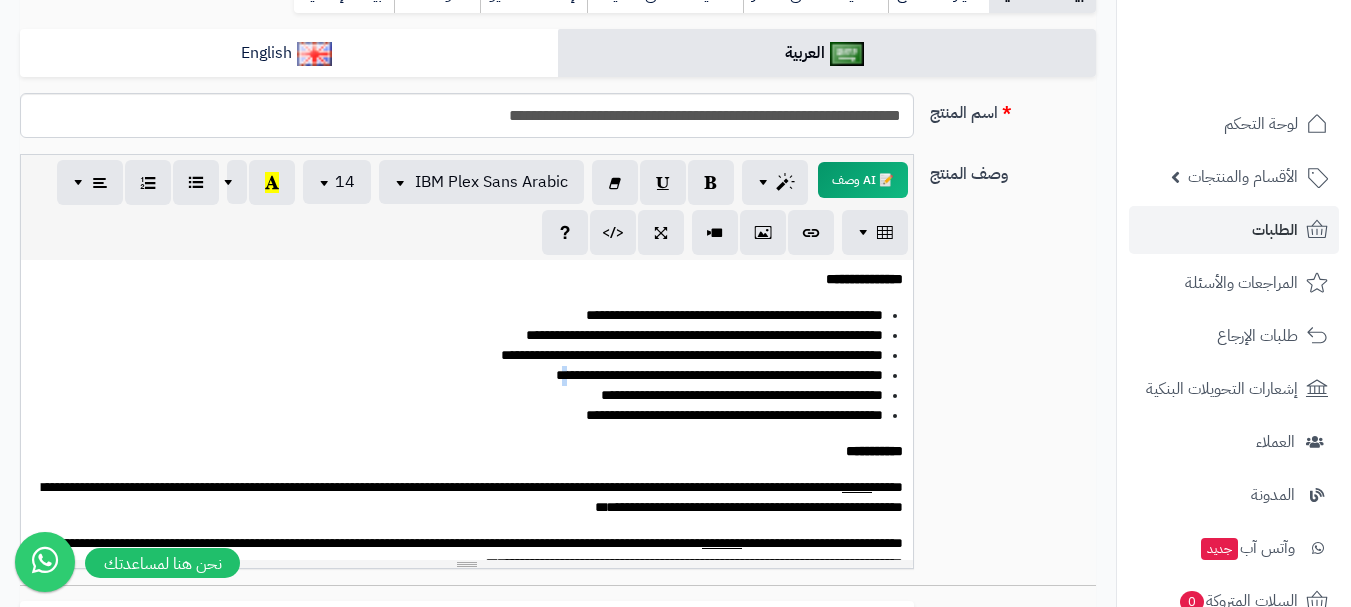 click on "**********" at bounding box center [467, 376] 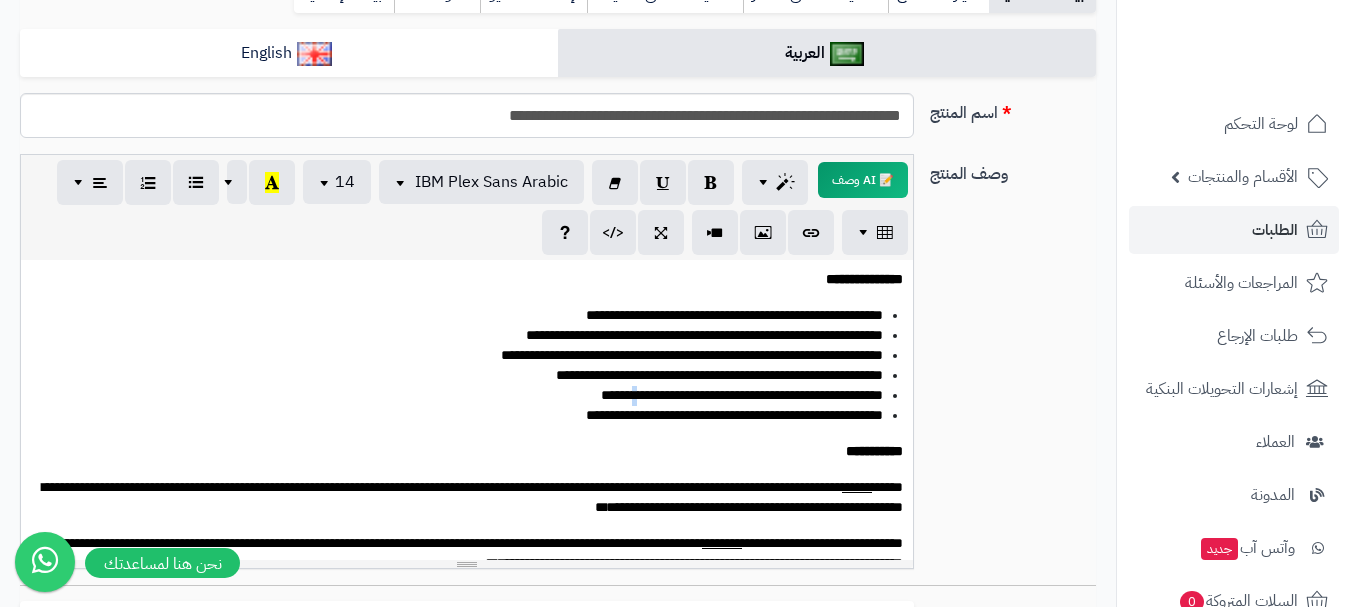 click on "**********" at bounding box center (742, 395) 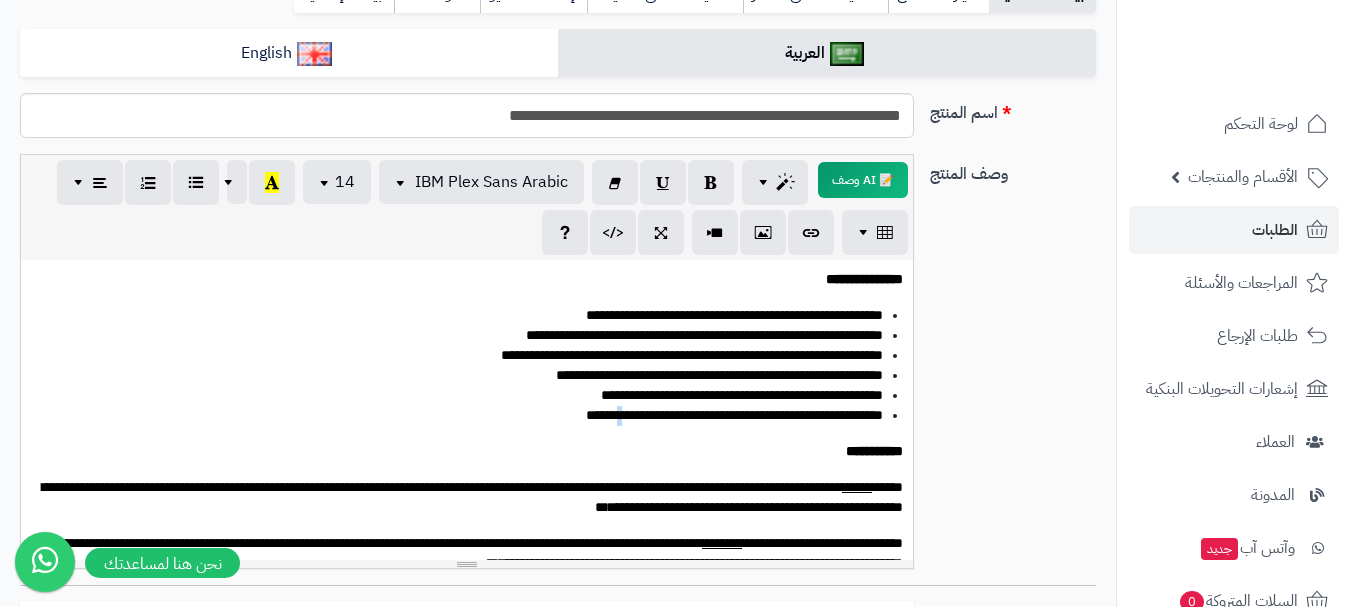 click on "*********" at bounding box center [609, 415] 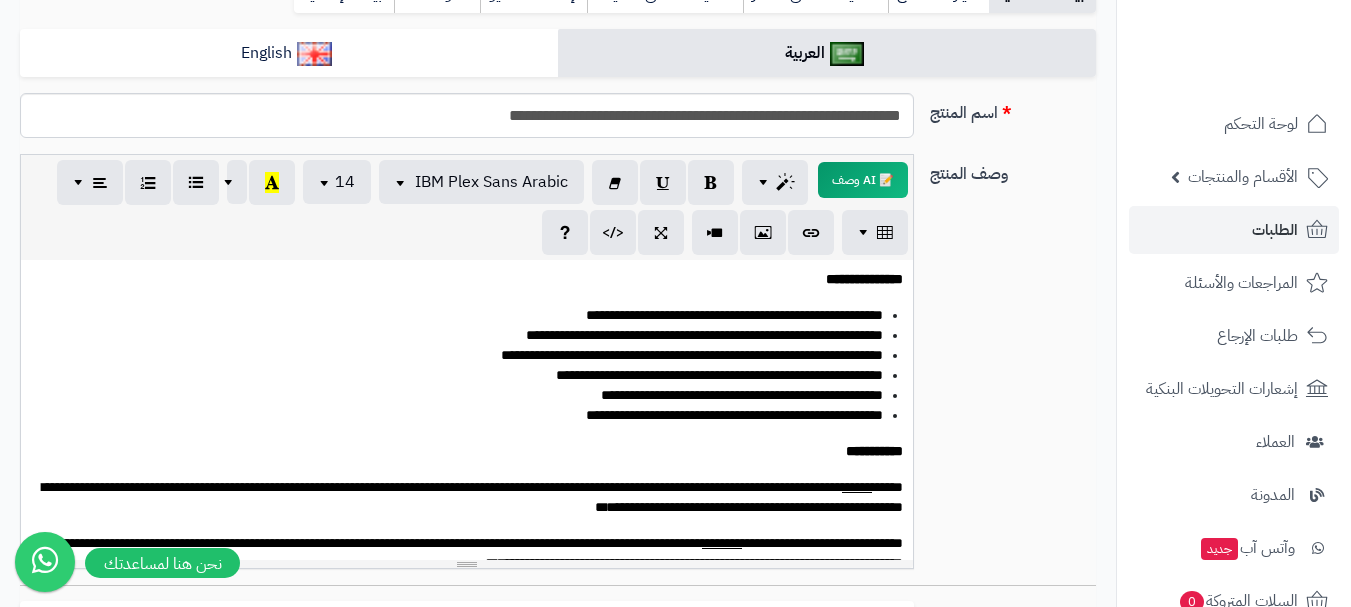 click on "**********" at bounding box center [467, 416] 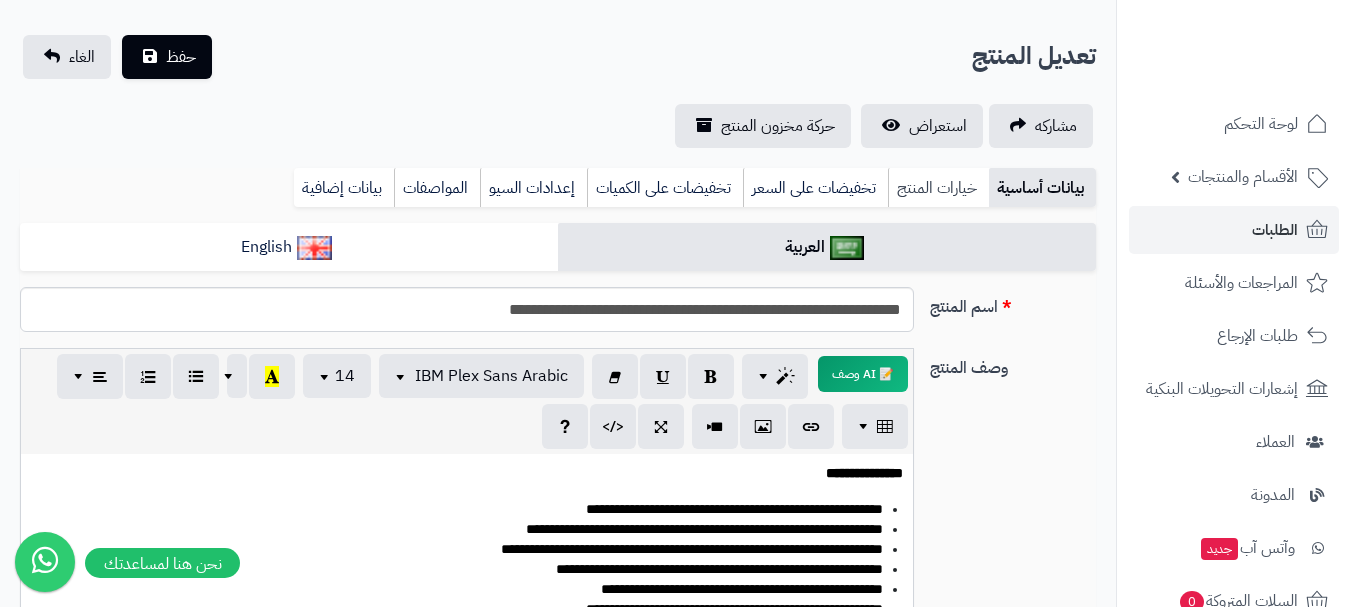 scroll, scrollTop: 100, scrollLeft: 0, axis: vertical 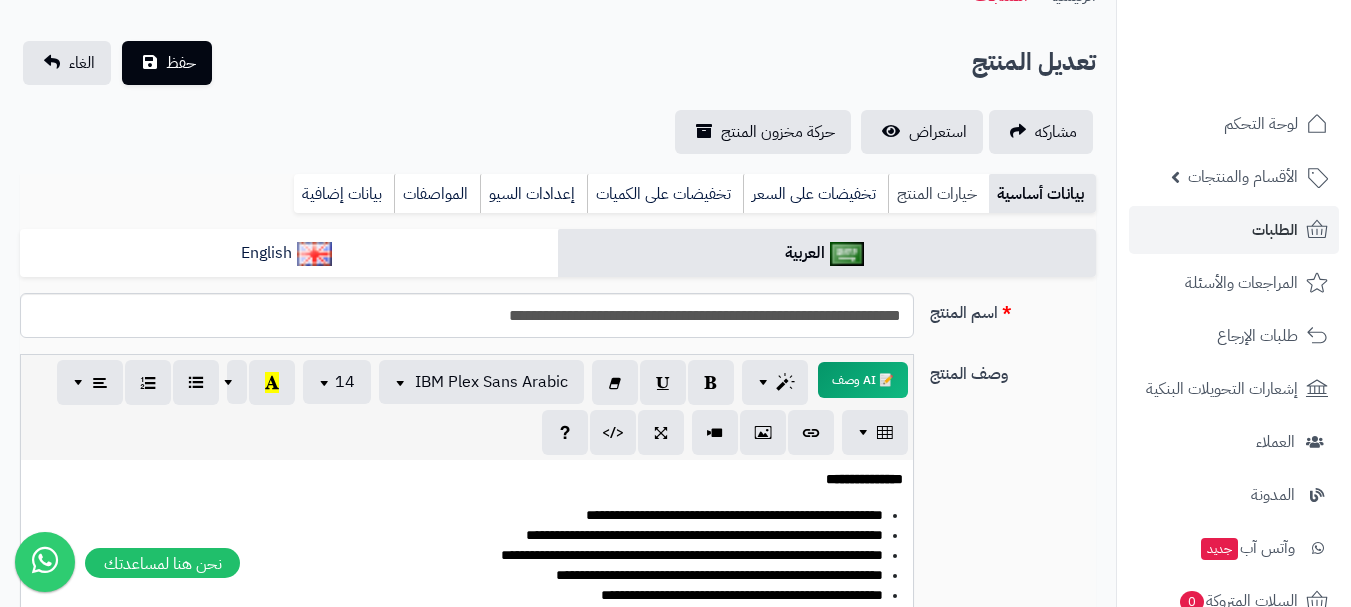 click on "خيارات المنتج" at bounding box center (938, 194) 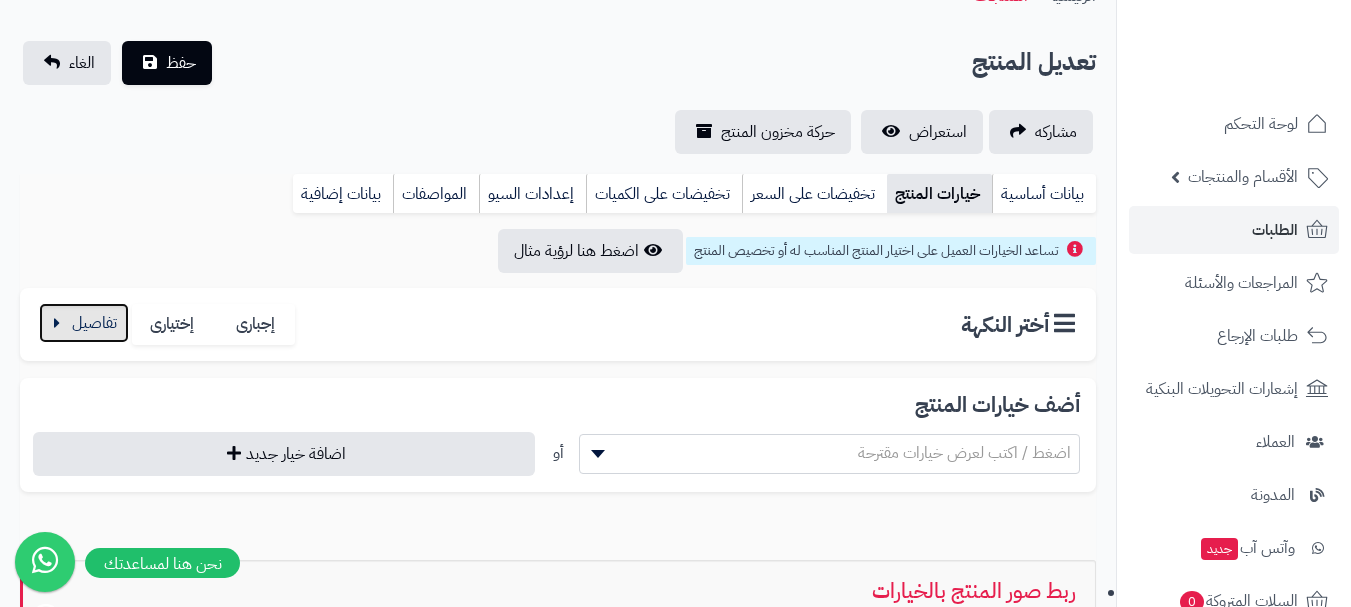 click at bounding box center [84, 323] 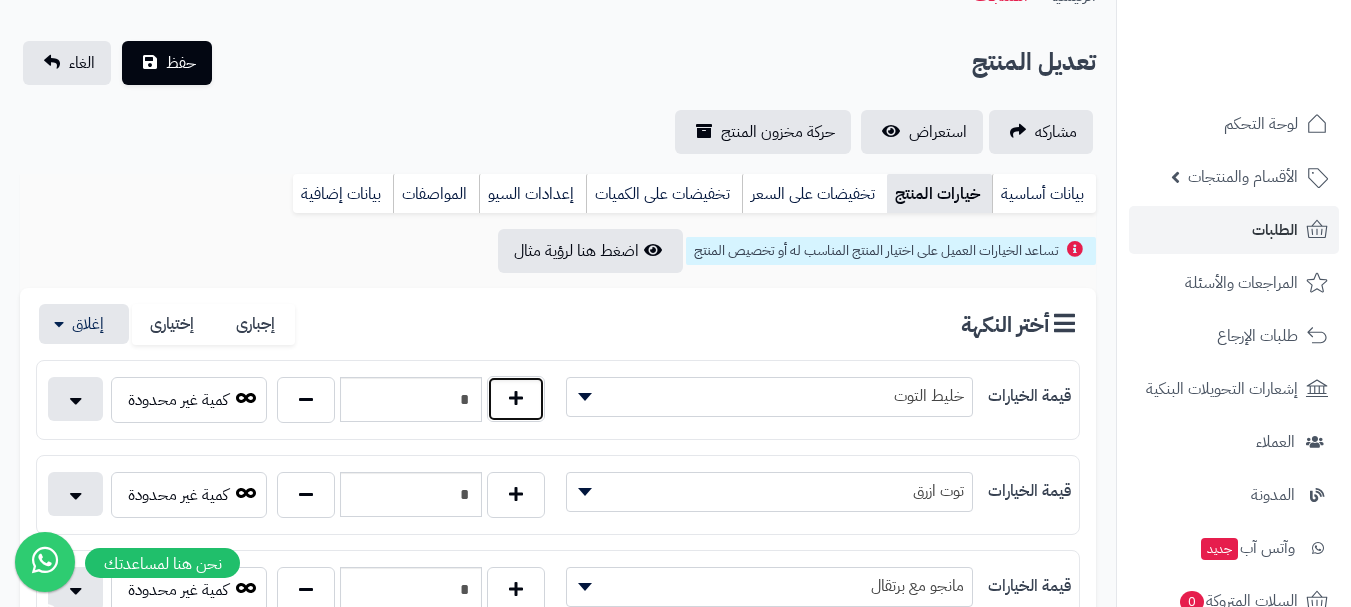 click at bounding box center (516, 399) 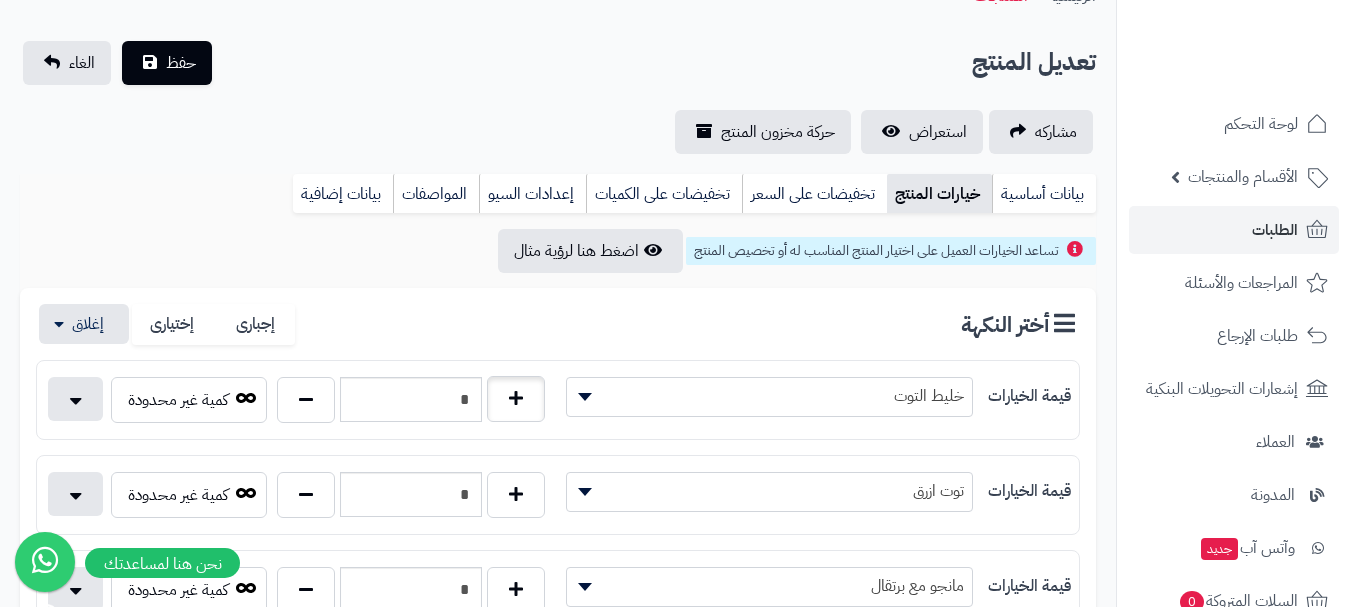 type on "*" 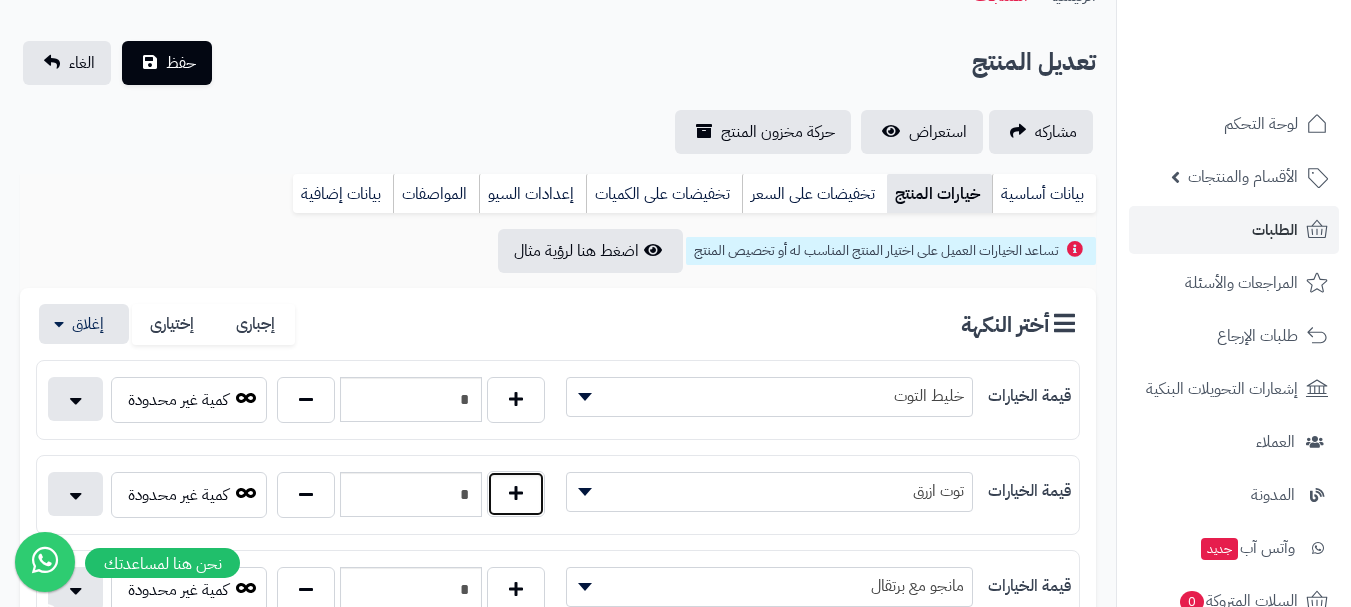 click at bounding box center [516, 494] 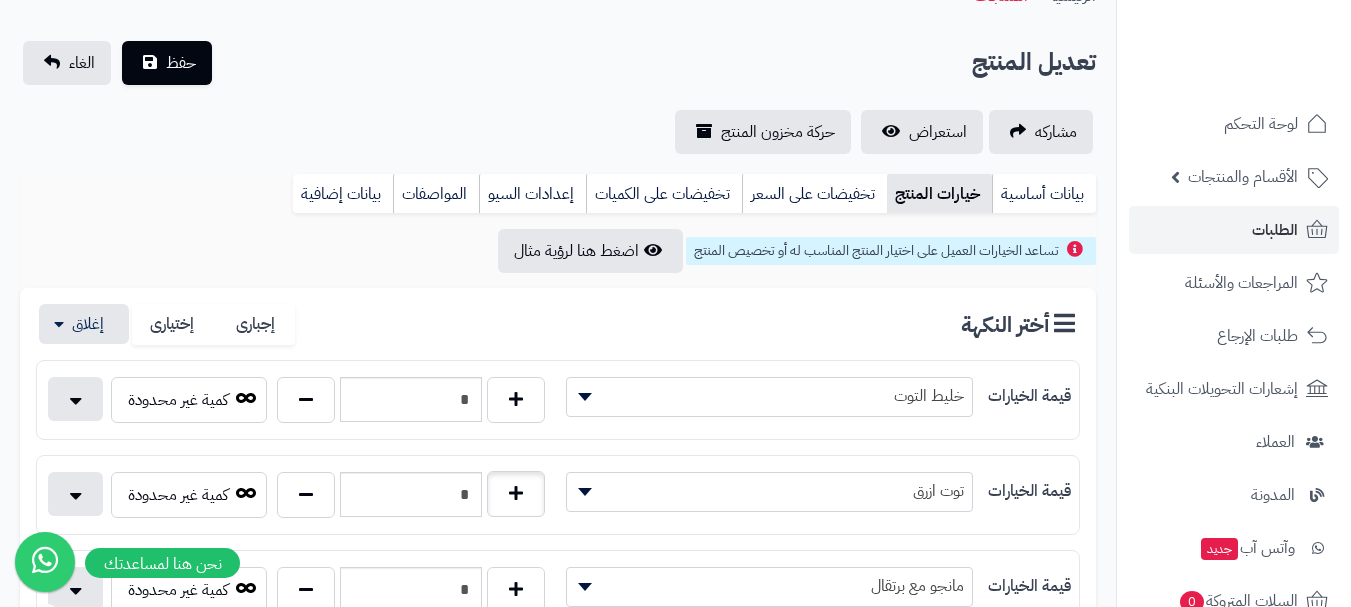 type on "*" 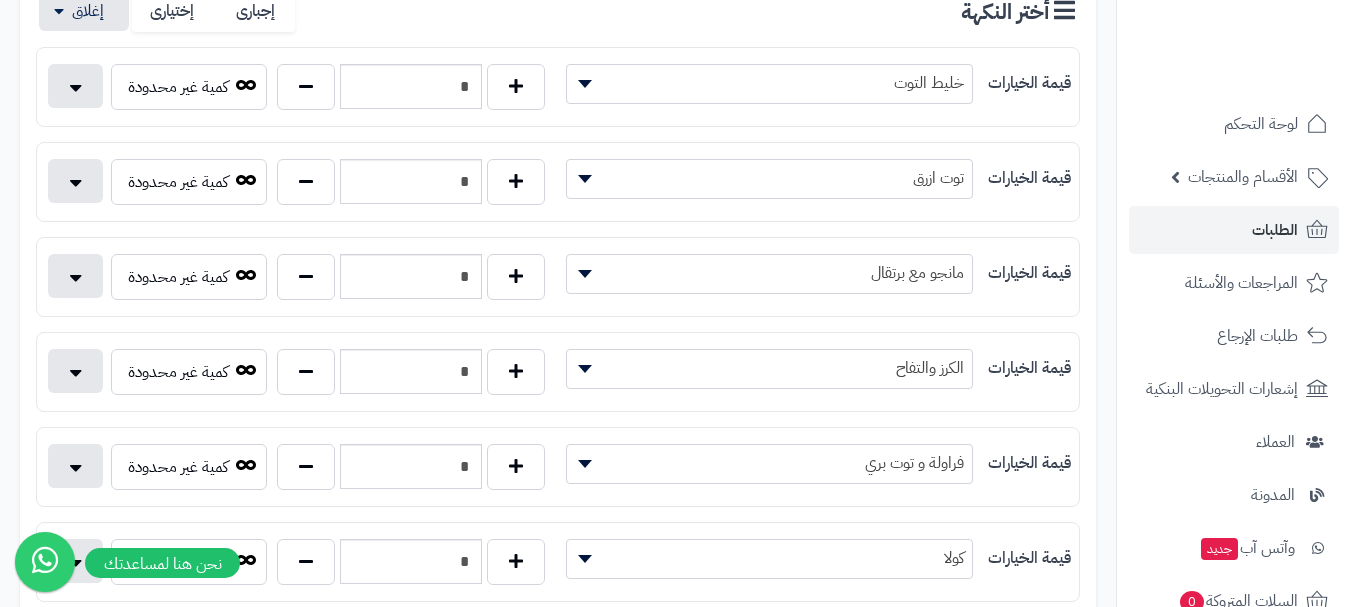 scroll, scrollTop: 500, scrollLeft: 0, axis: vertical 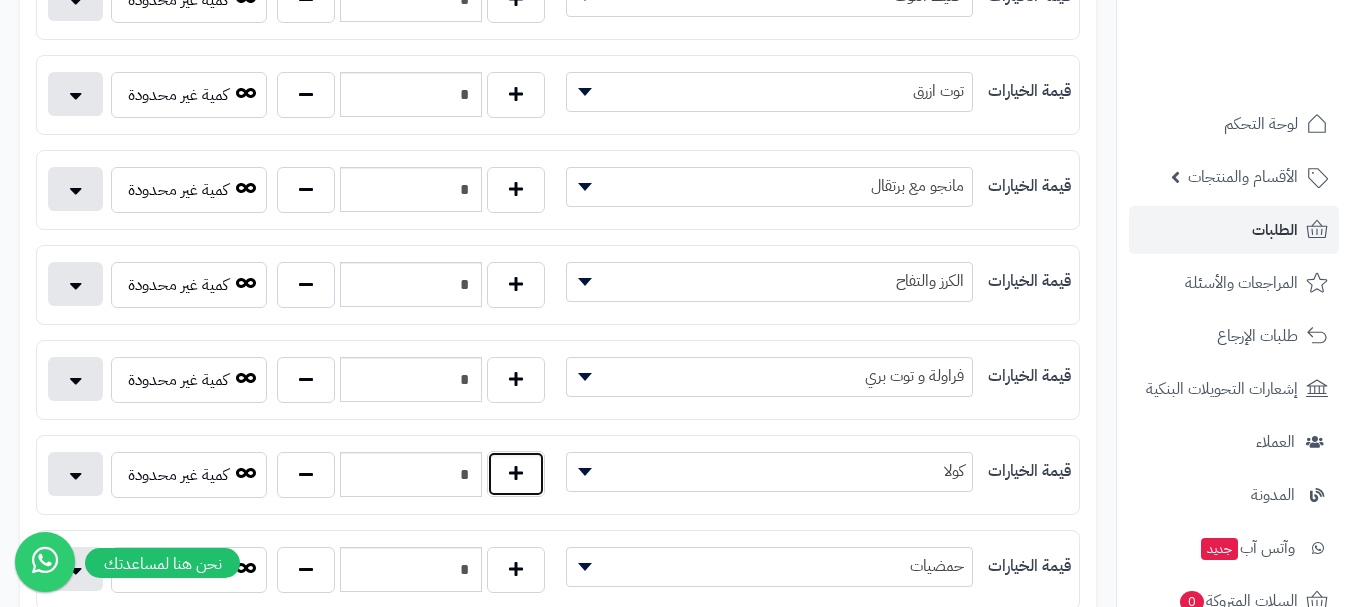 click at bounding box center (516, 474) 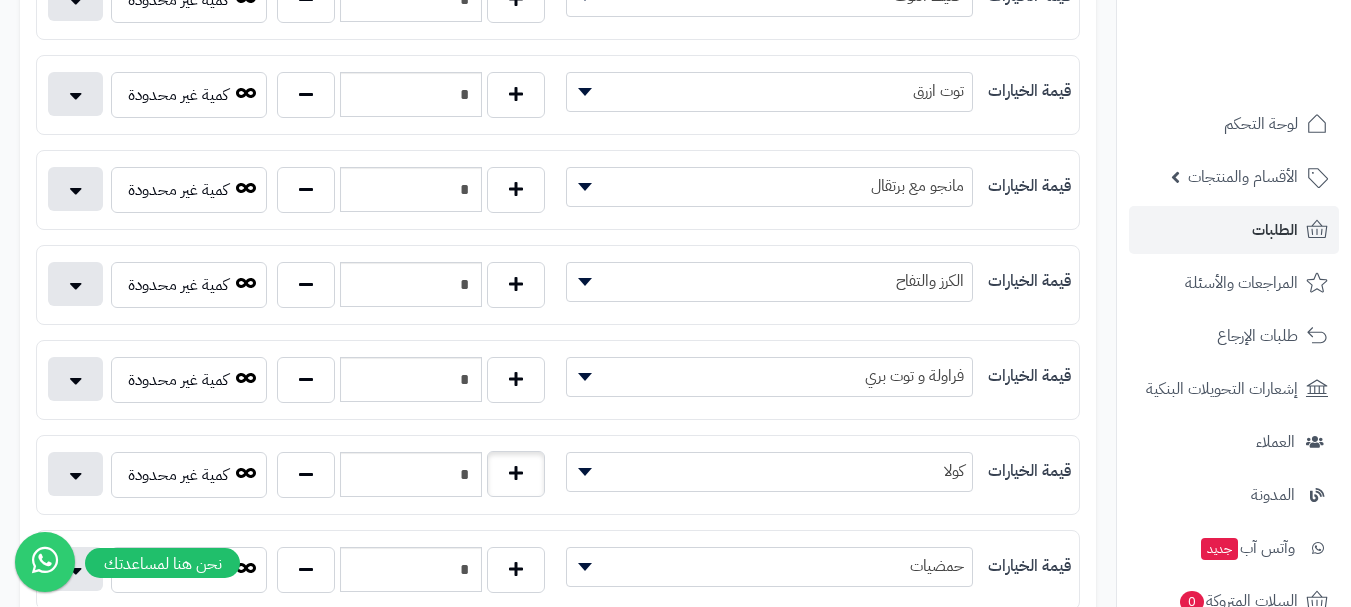 type on "*" 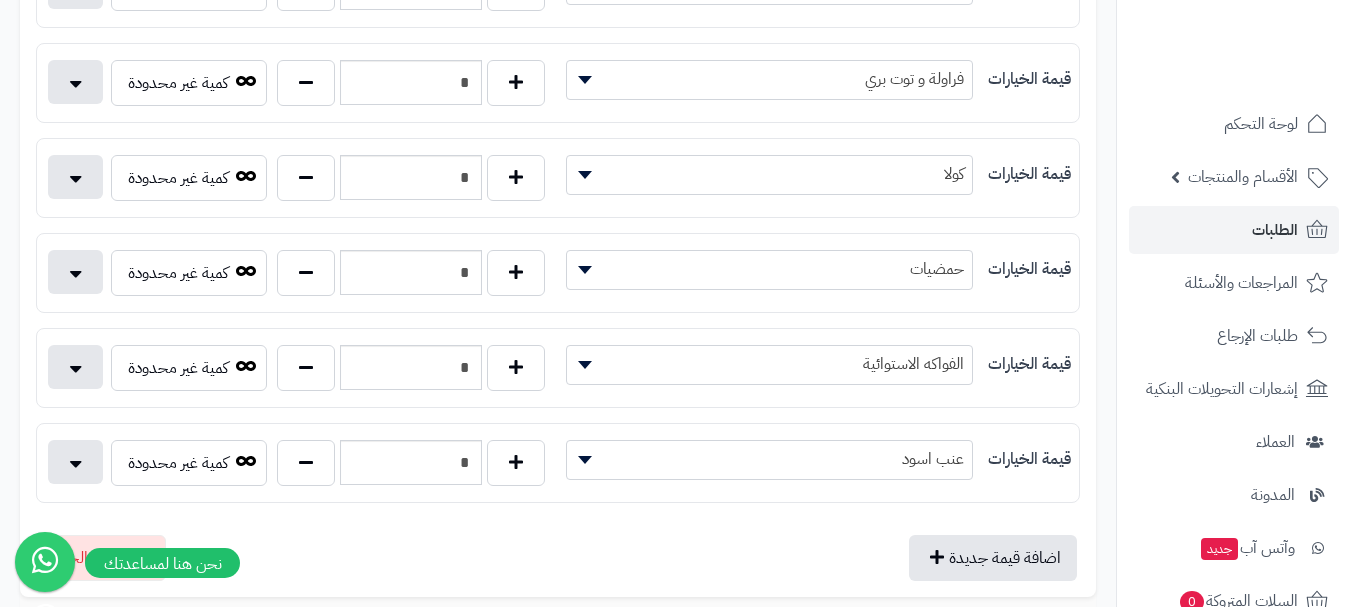 scroll, scrollTop: 800, scrollLeft: 0, axis: vertical 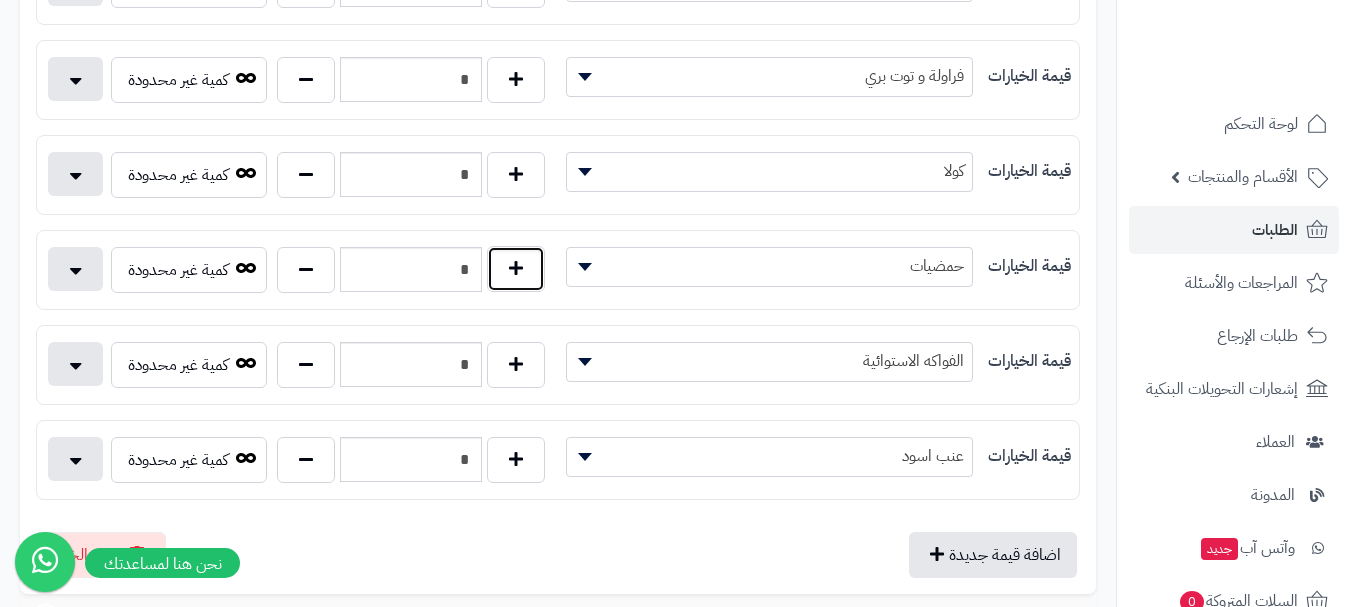 click at bounding box center [516, 269] 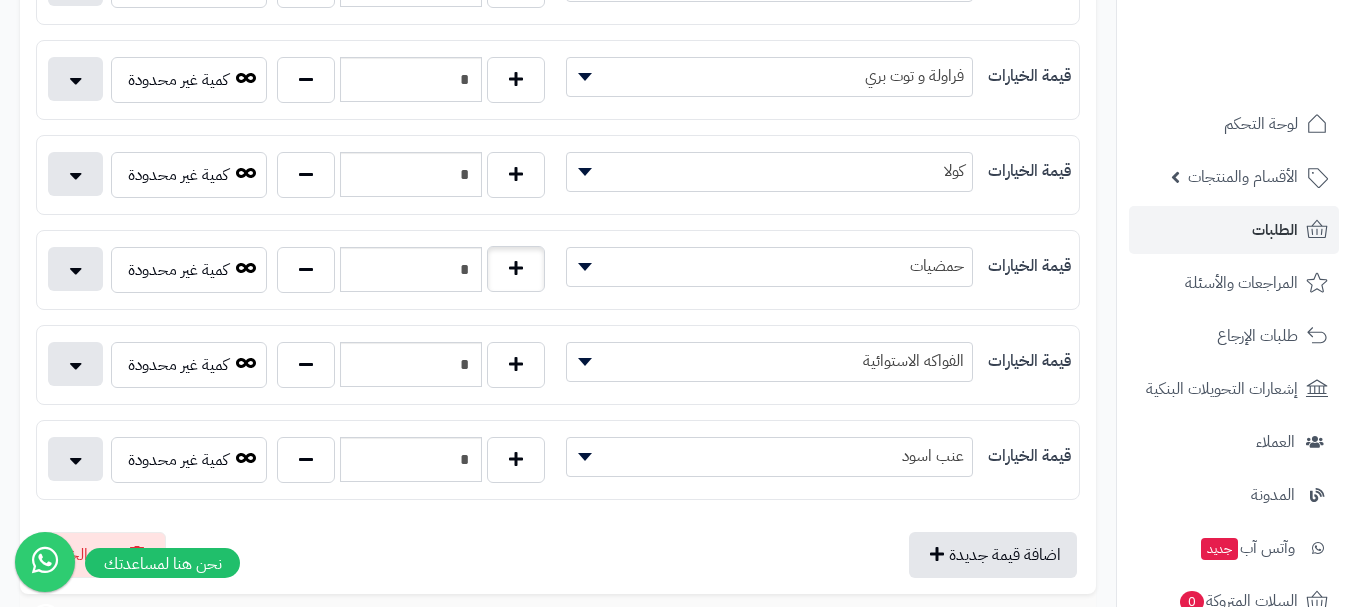 type on "*" 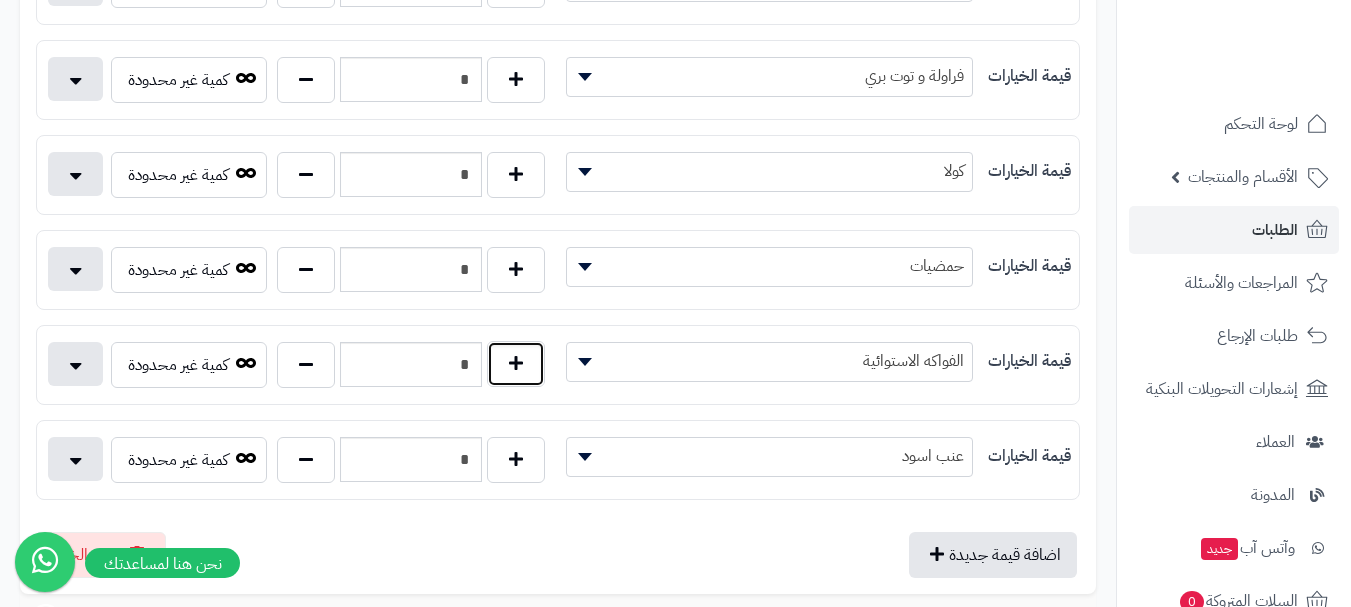 click at bounding box center [516, 364] 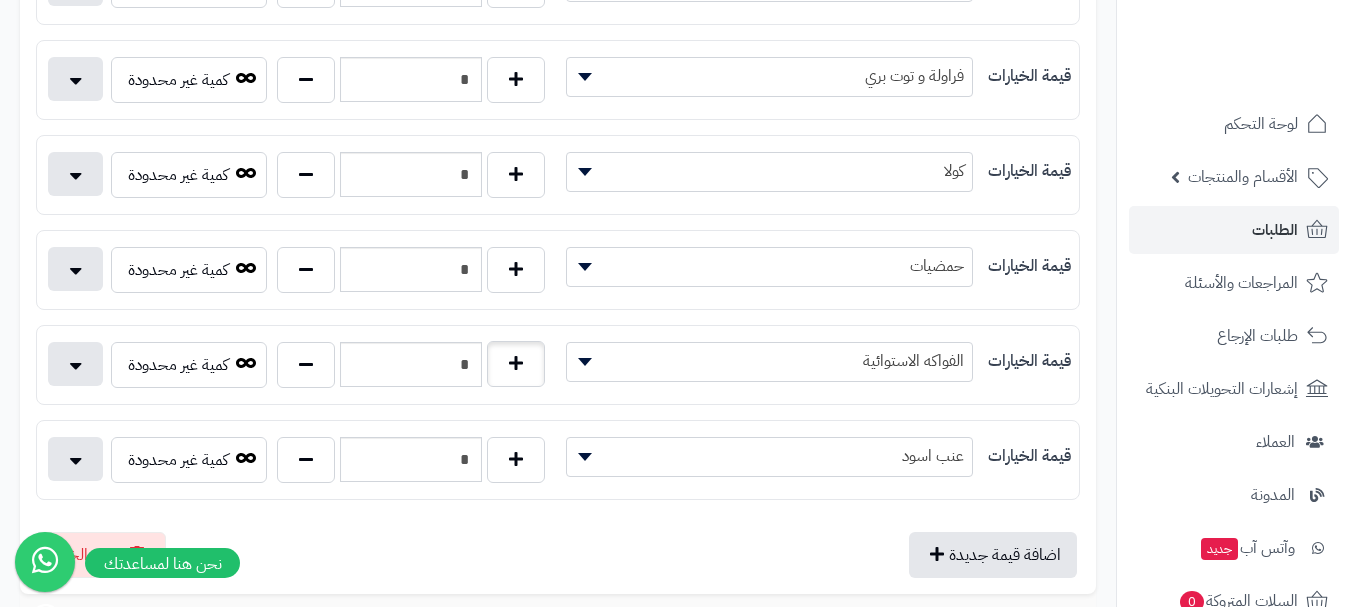 type on "*" 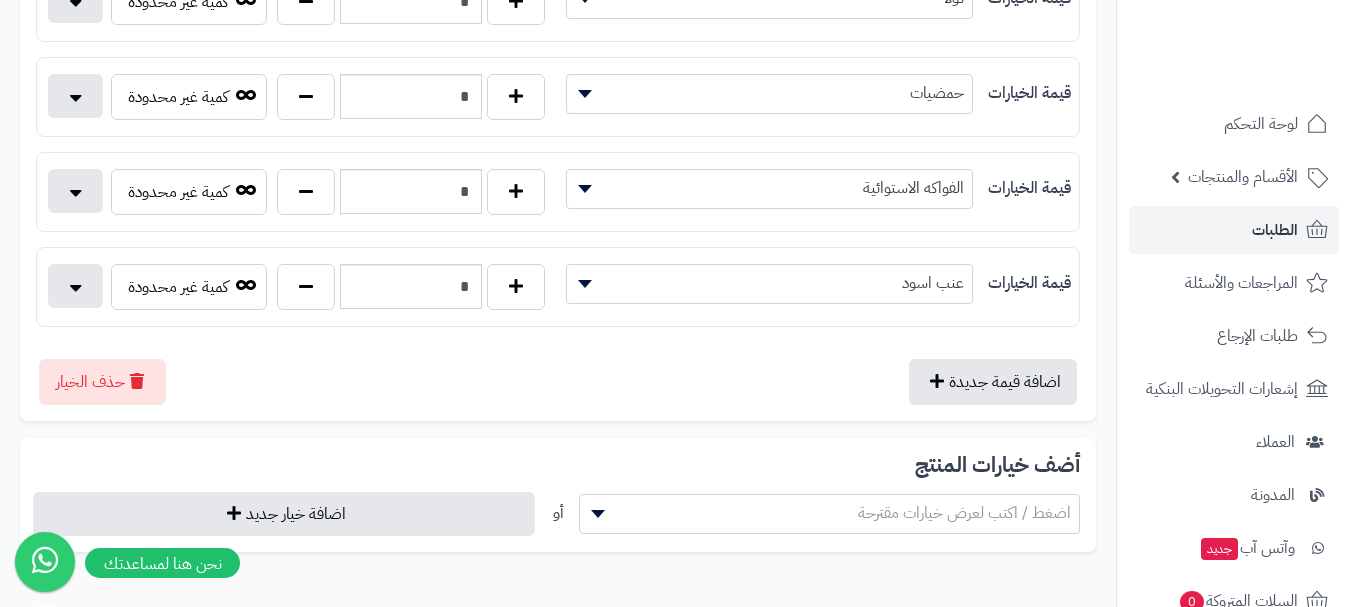 scroll, scrollTop: 1000, scrollLeft: 0, axis: vertical 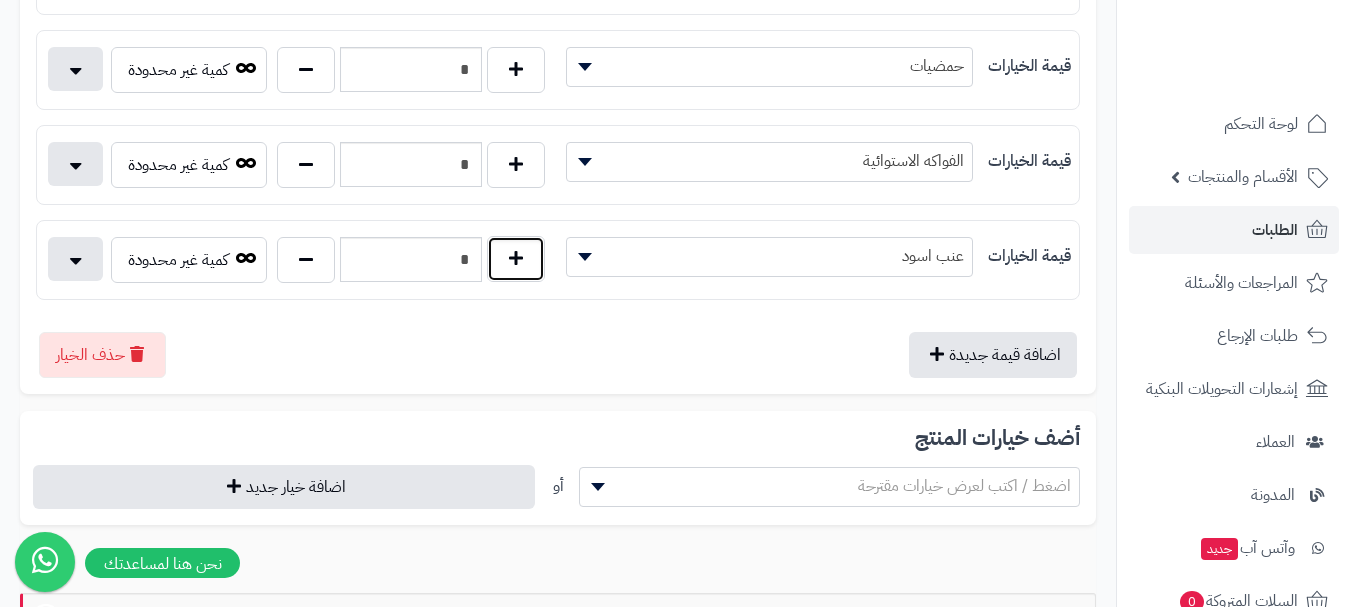 click at bounding box center (516, 259) 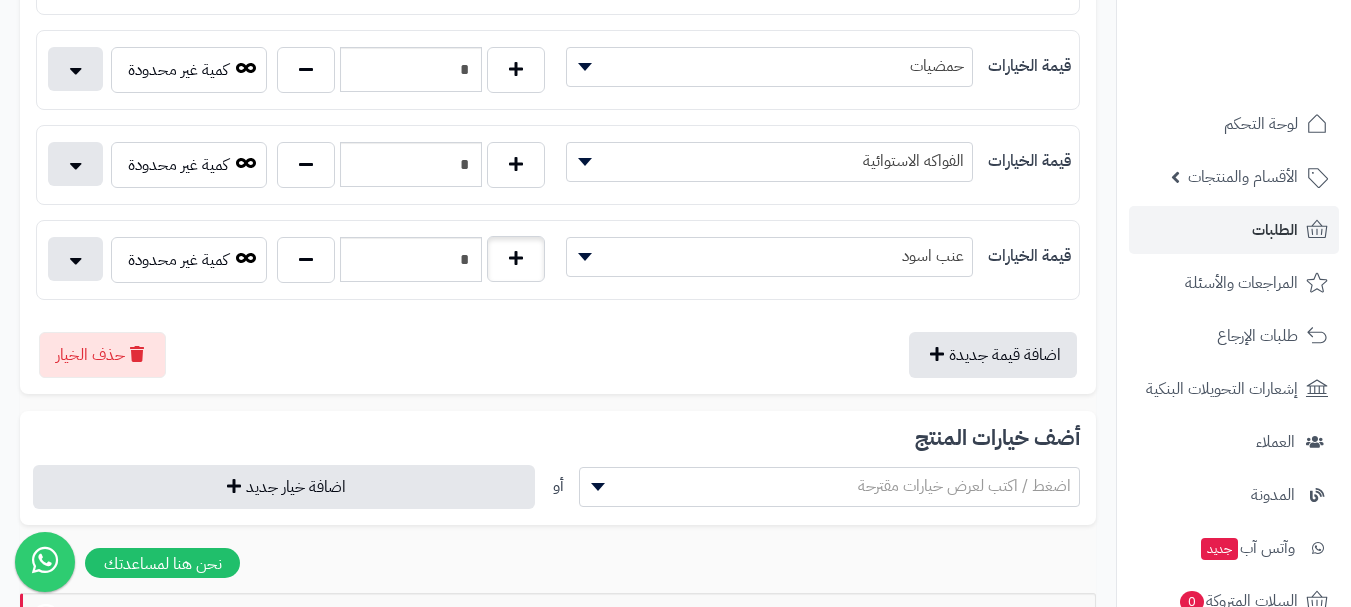 type on "*" 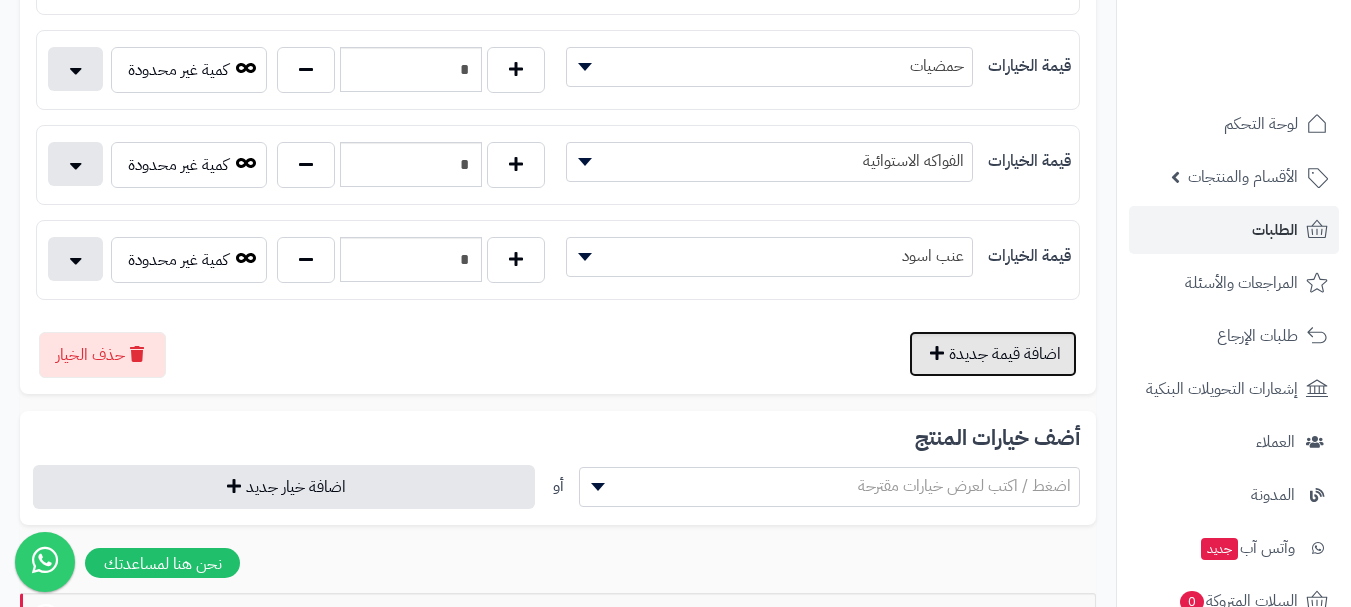 click on "اضافة قيمة جديدة" at bounding box center (993, 354) 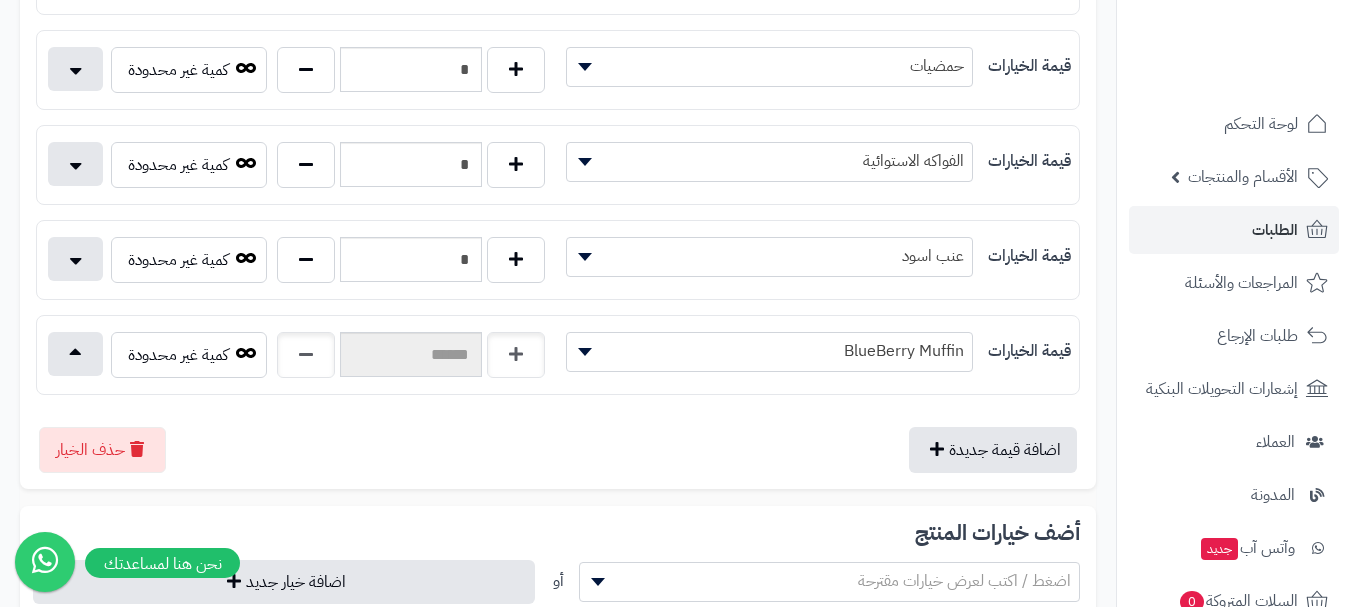 click on "BlueBerry Muffin" at bounding box center [769, 351] 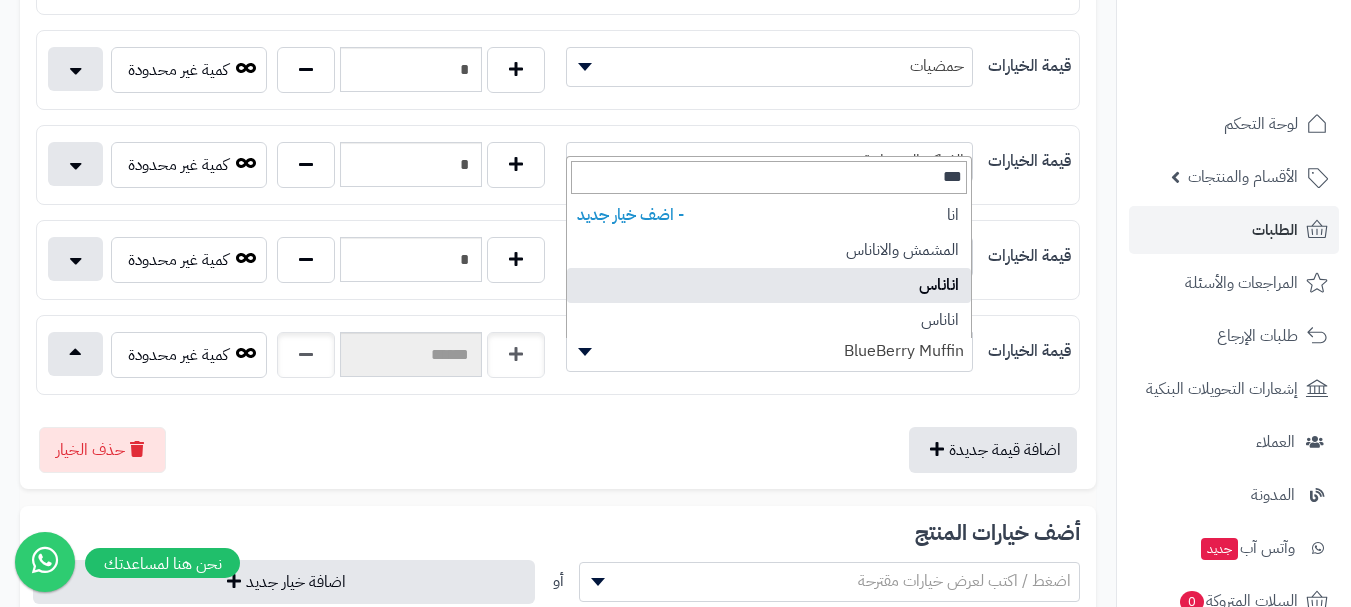 type on "***" 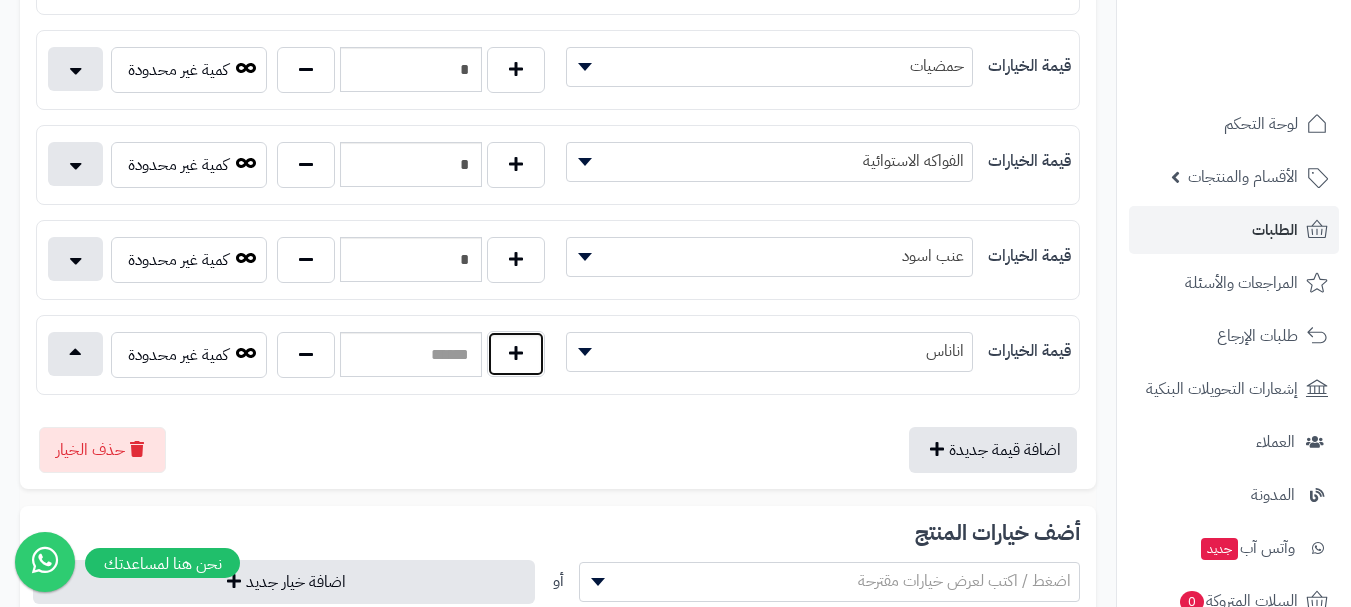 click at bounding box center [516, 354] 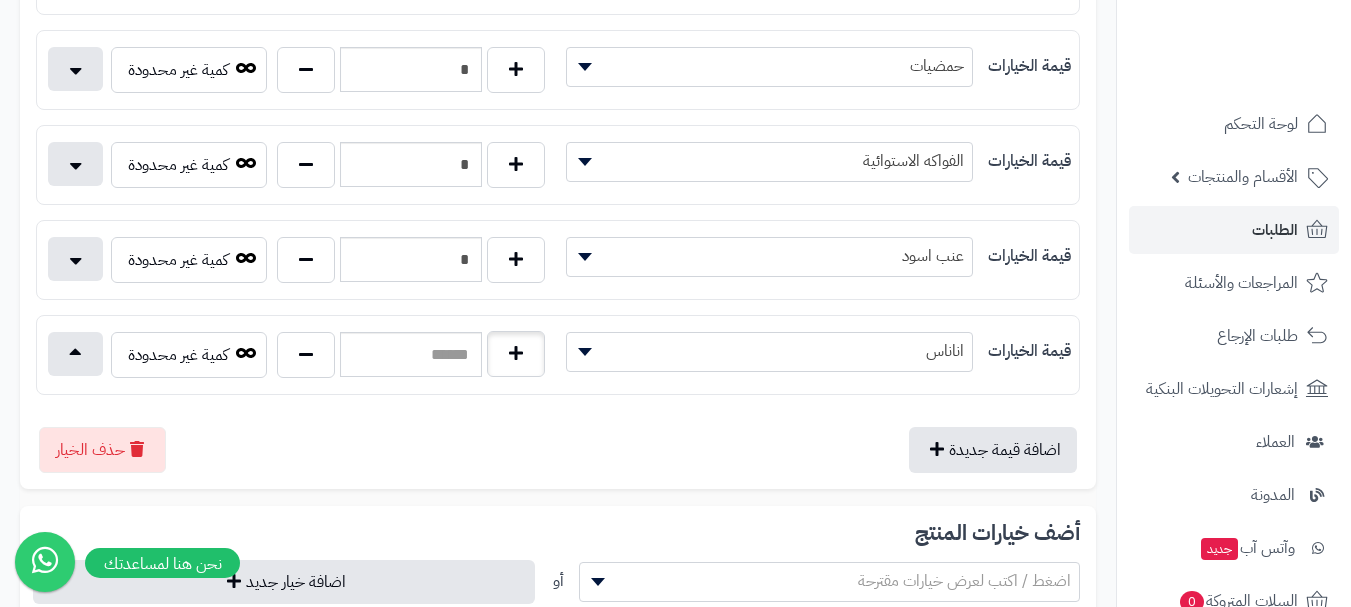 type on "*" 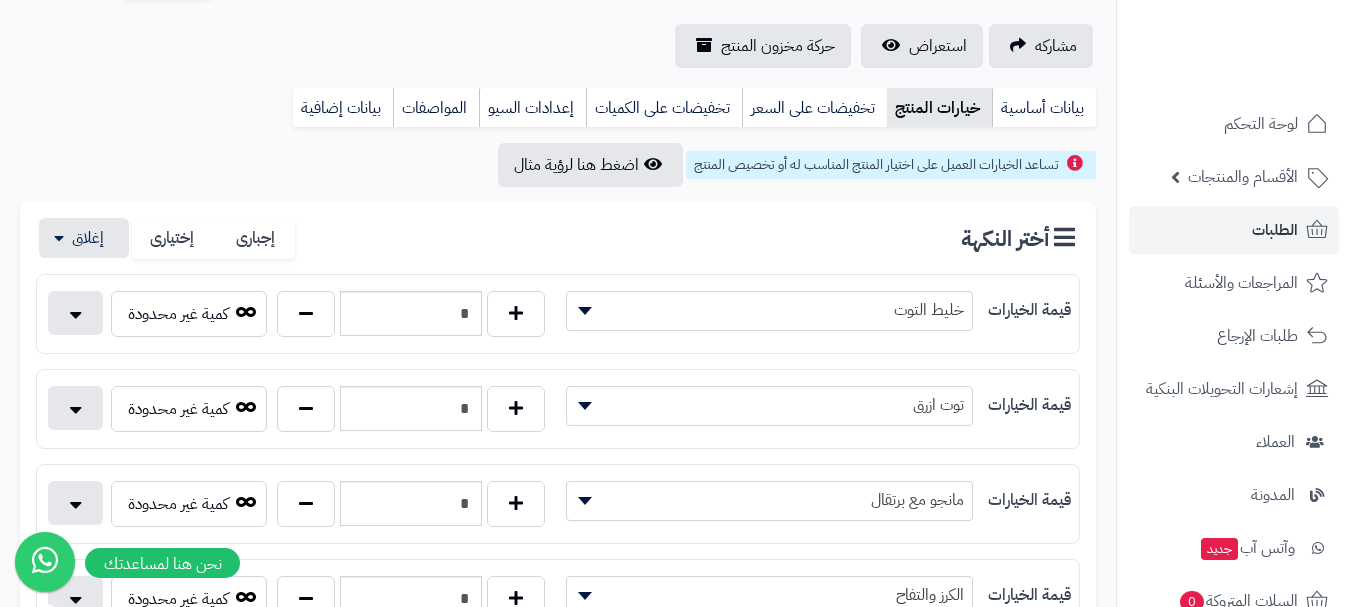 scroll, scrollTop: 0, scrollLeft: 0, axis: both 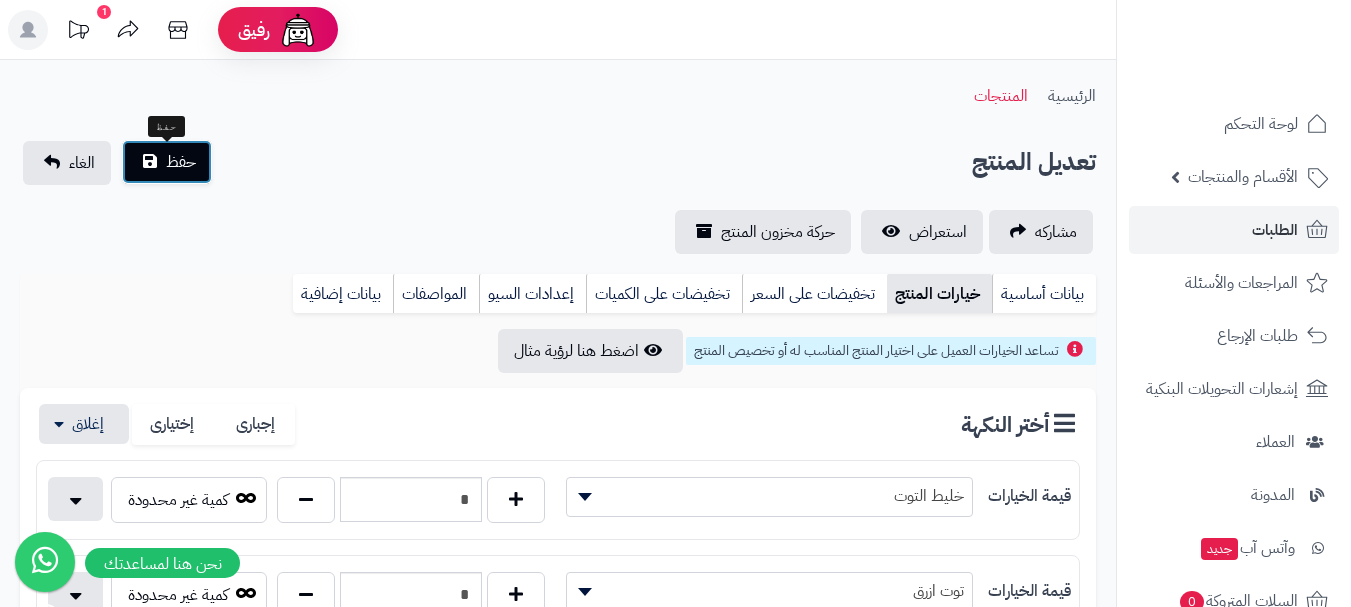 click on "حفظ" at bounding box center [181, 162] 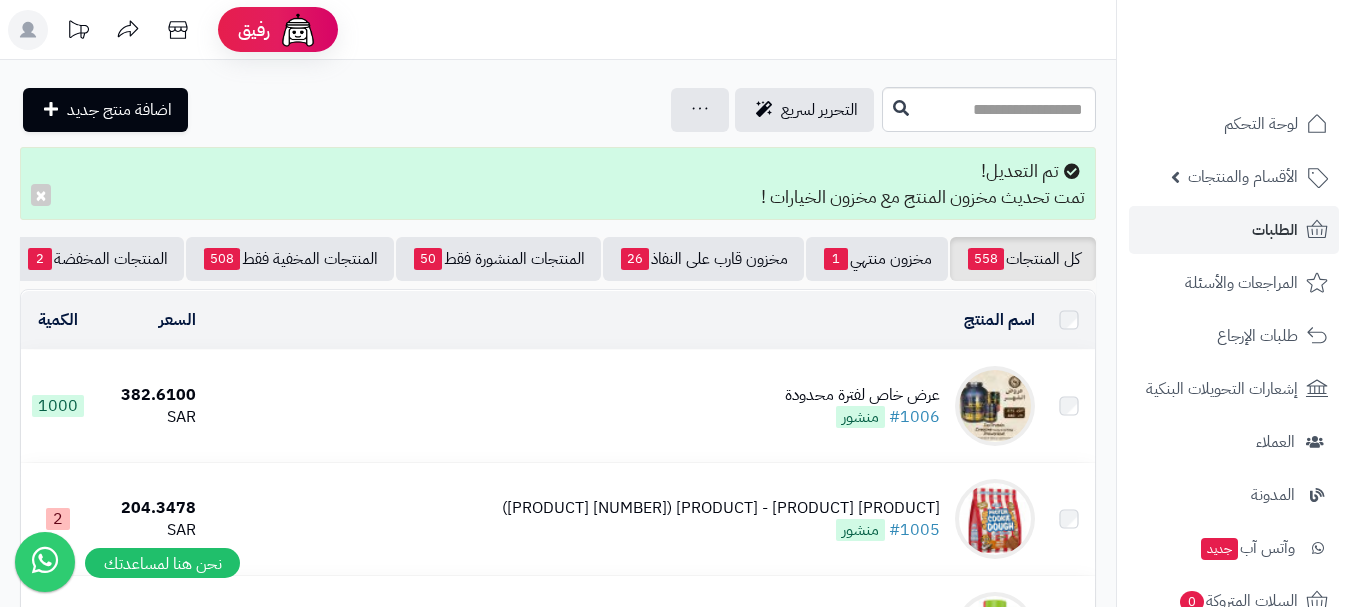 scroll, scrollTop: 0, scrollLeft: 0, axis: both 